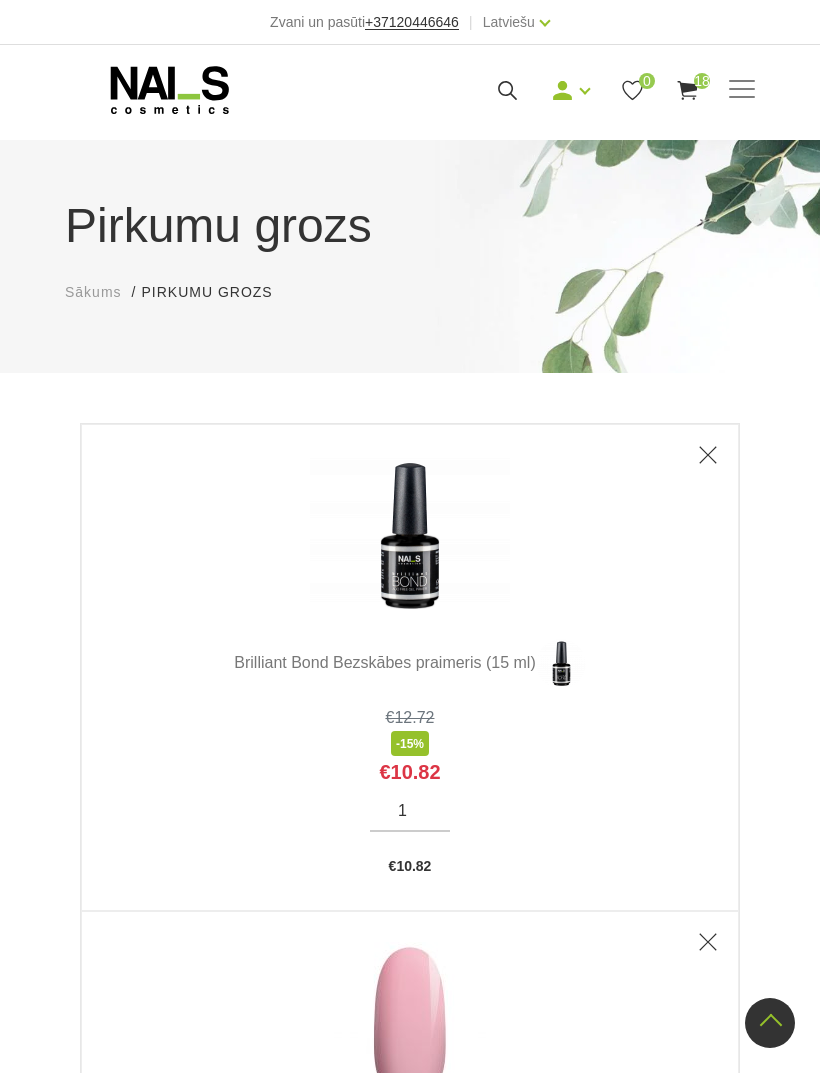 scroll, scrollTop: 8437, scrollLeft: 0, axis: vertical 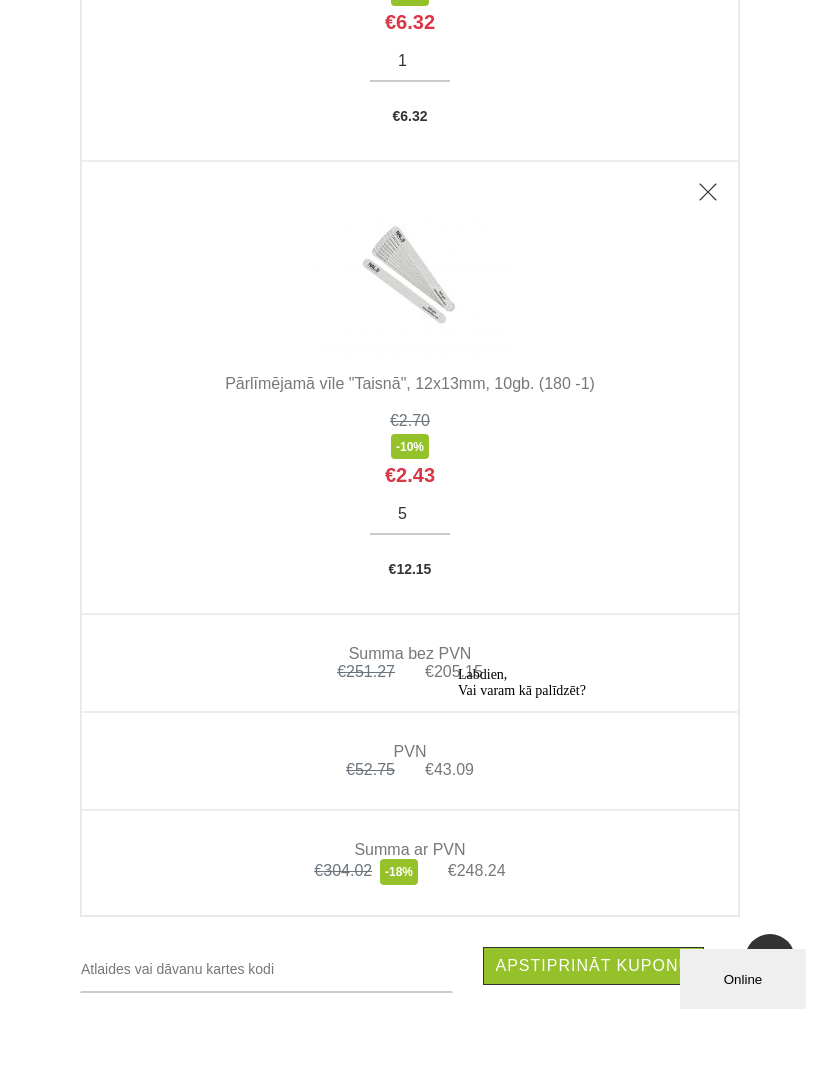 click on "Pirkumu grozs Sākums Pirkumu grozs
Pirkumu grozs Produkts Cena Daudzums Kopā   Brilliant Bond Bezskābes praimeris (15 ml)
€12.72 -15%
€10.82
1 € 10.82 Quick Builder COVER BASE UV/LED bāze/ gels, 15ml (Sakura)
€16.90 -20%
€13.60
1 € 13.60 Quick Builder MASQUE BASE UV/LED bāze/ gels, 15ml (Original Formula)
€16.90 -20%
€13.60
2 € 27.20 Quick Builder NUDE BASE UV/LED bāze/gels, 15ml (Latte)
€16.90 -20%
€13.60
1 € 13.60 Quick Builder Clear HYBRID Base UV/LED bāze/gels (15ml)
€16.90 -20%
€13.60
1 € 13.60 Quick Crystal Shine bez lipīgā slāņa UV/LED (15ml)
€16.90 -25%
€12.68
1 € 12.68 -19%" at bounding box center [410, -3591] 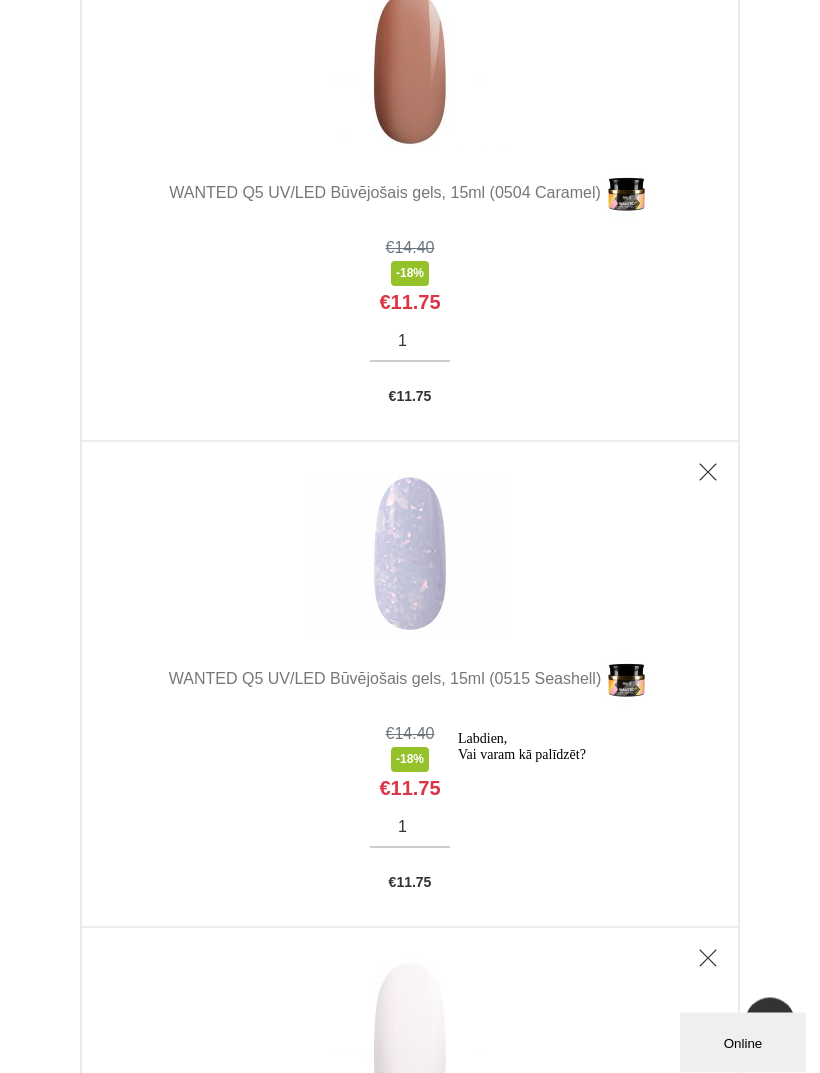 scroll, scrollTop: 4849, scrollLeft: 0, axis: vertical 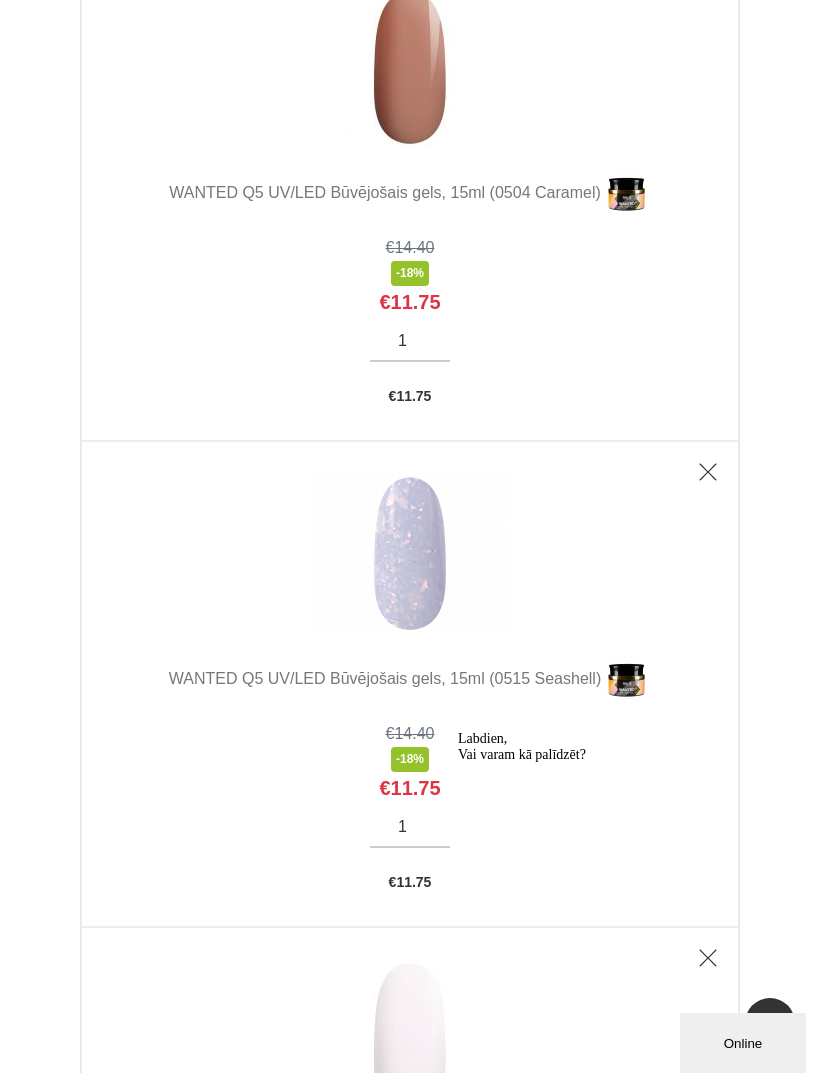 click at bounding box center [708, 472] 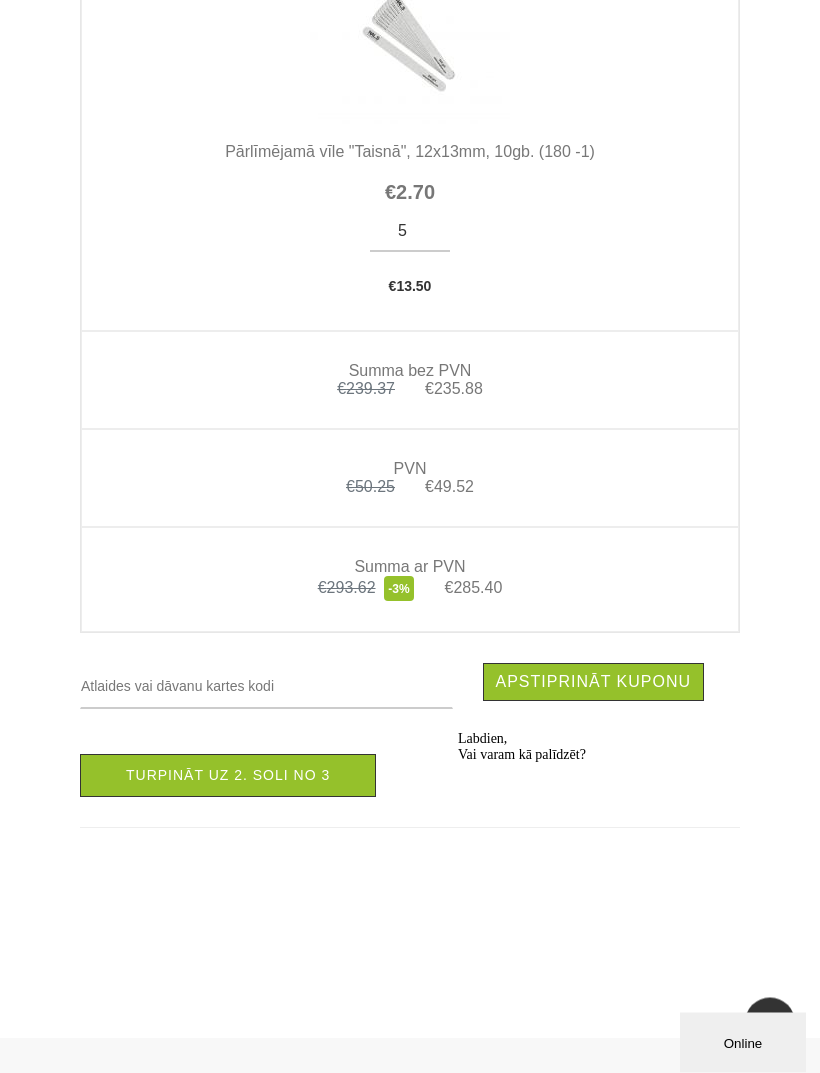 scroll, scrollTop: 7479, scrollLeft: 0, axis: vertical 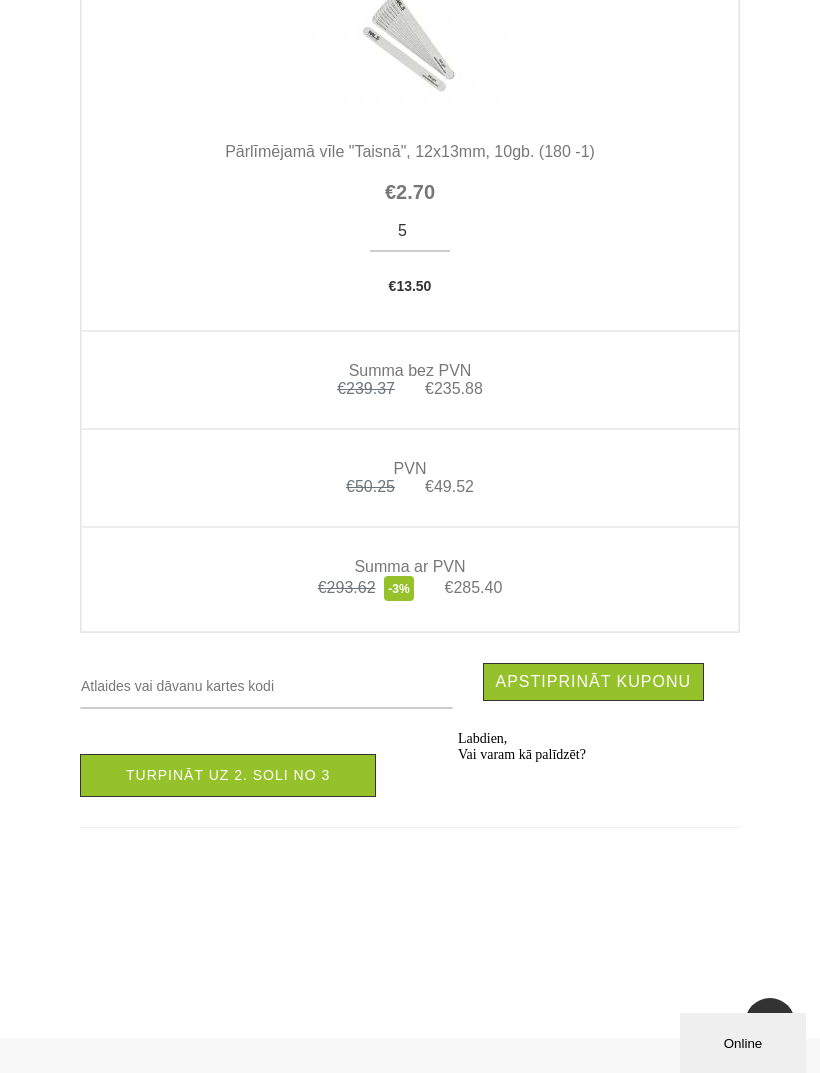 click on "Turpināt uz 2. soli no 3" at bounding box center (228, 775) 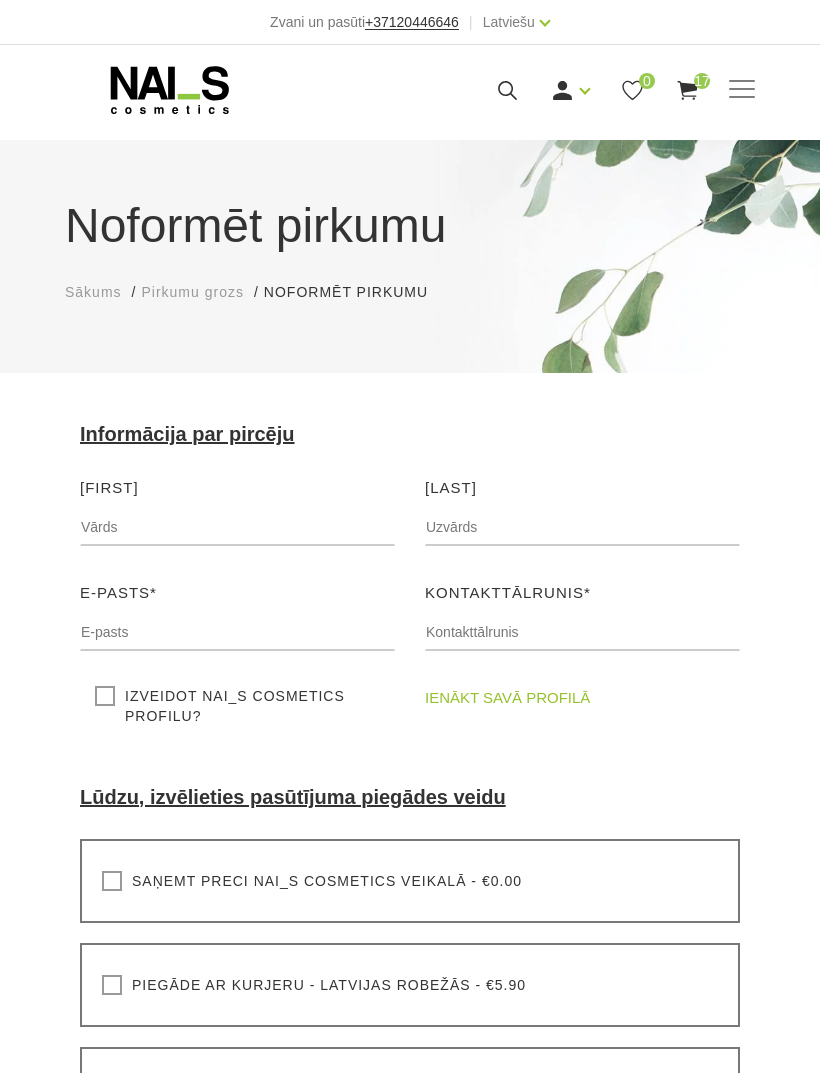 scroll, scrollTop: 0, scrollLeft: 0, axis: both 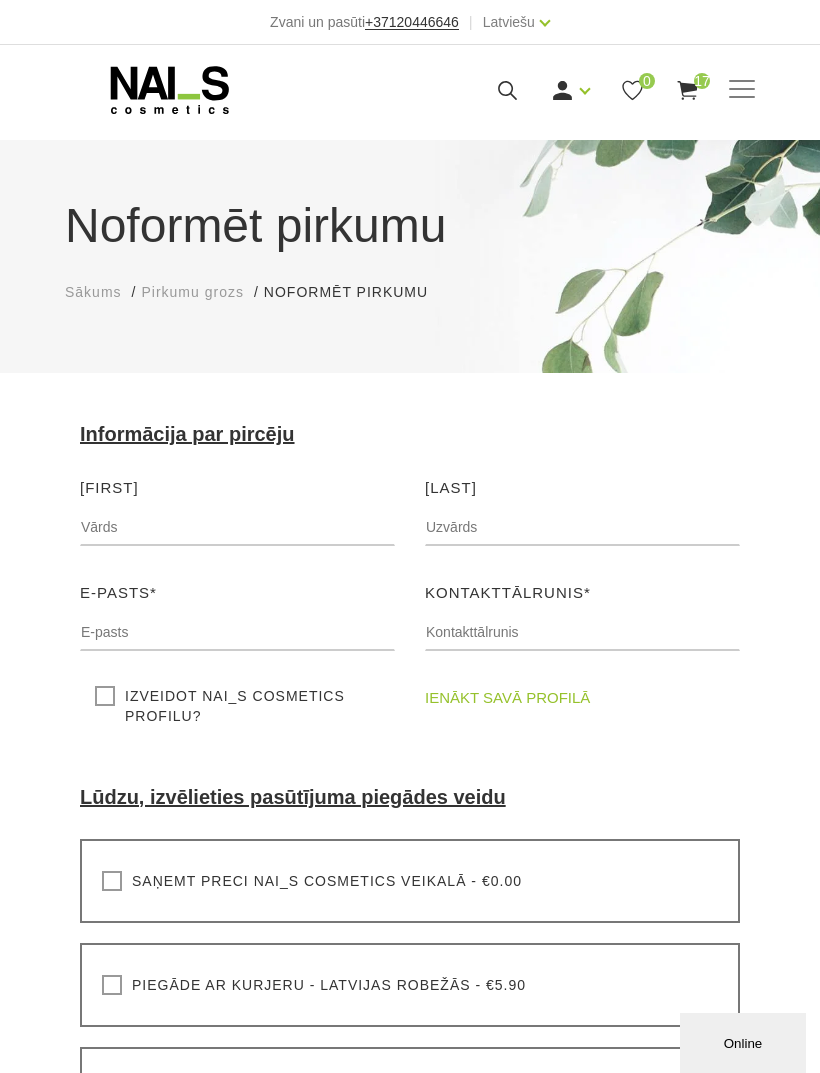click on "Ienākt" at bounding box center (525, 123) 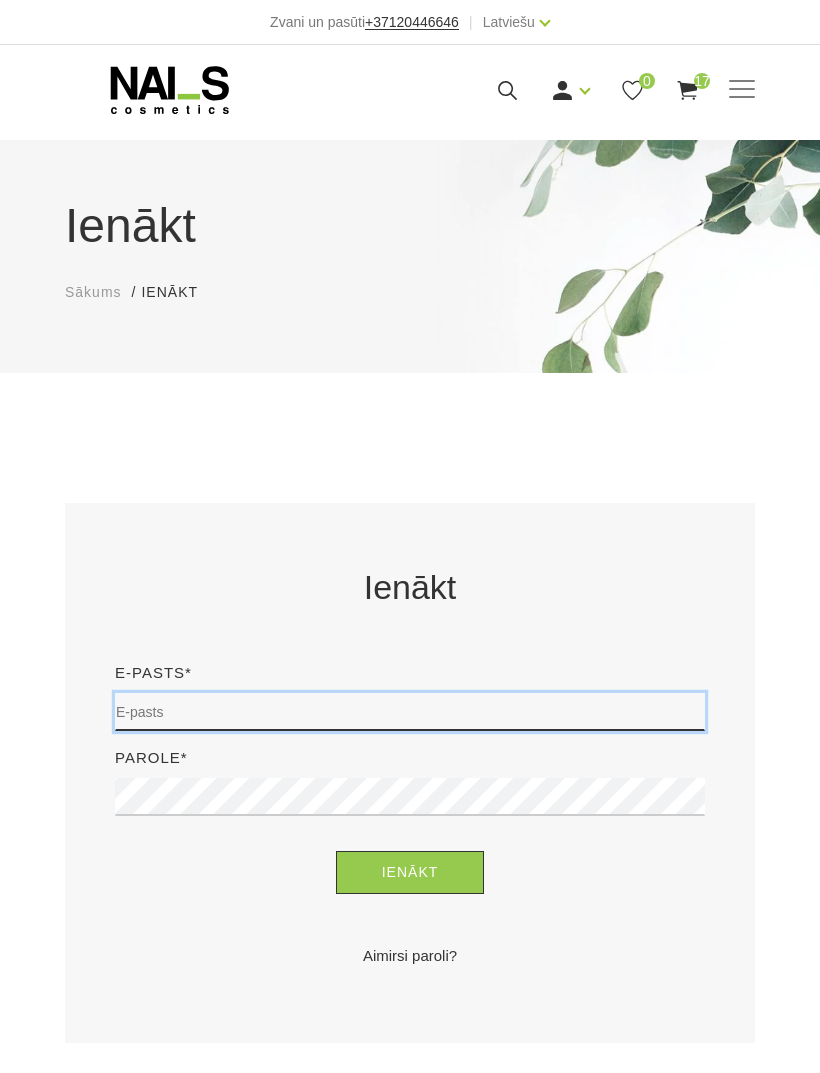 scroll, scrollTop: 327, scrollLeft: 0, axis: vertical 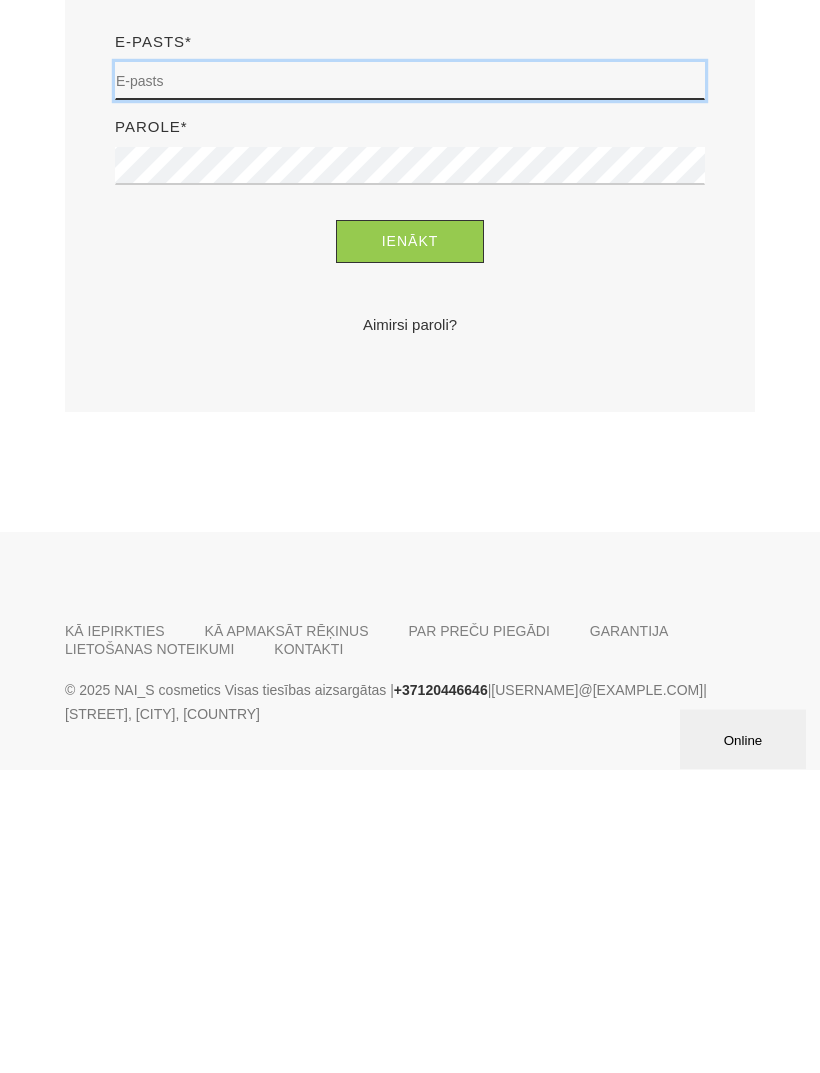 type on "dendzele2@gmail.com" 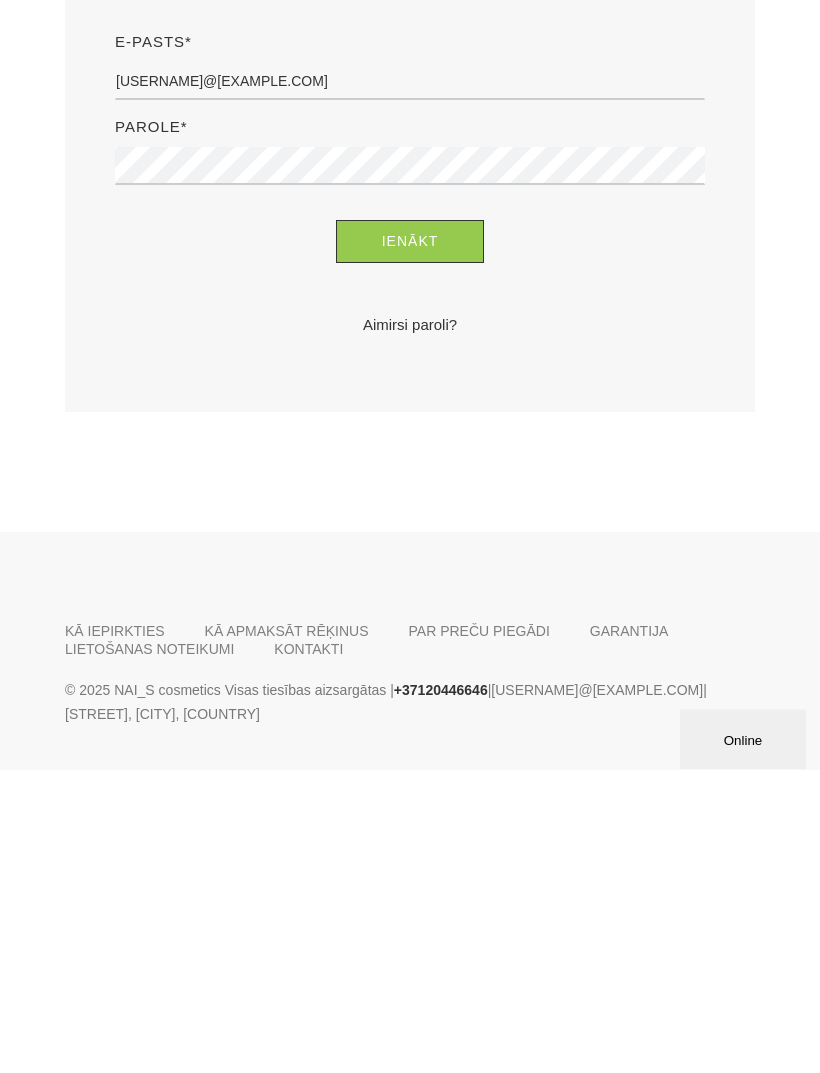 click on "Ienākt" at bounding box center [410, 545] 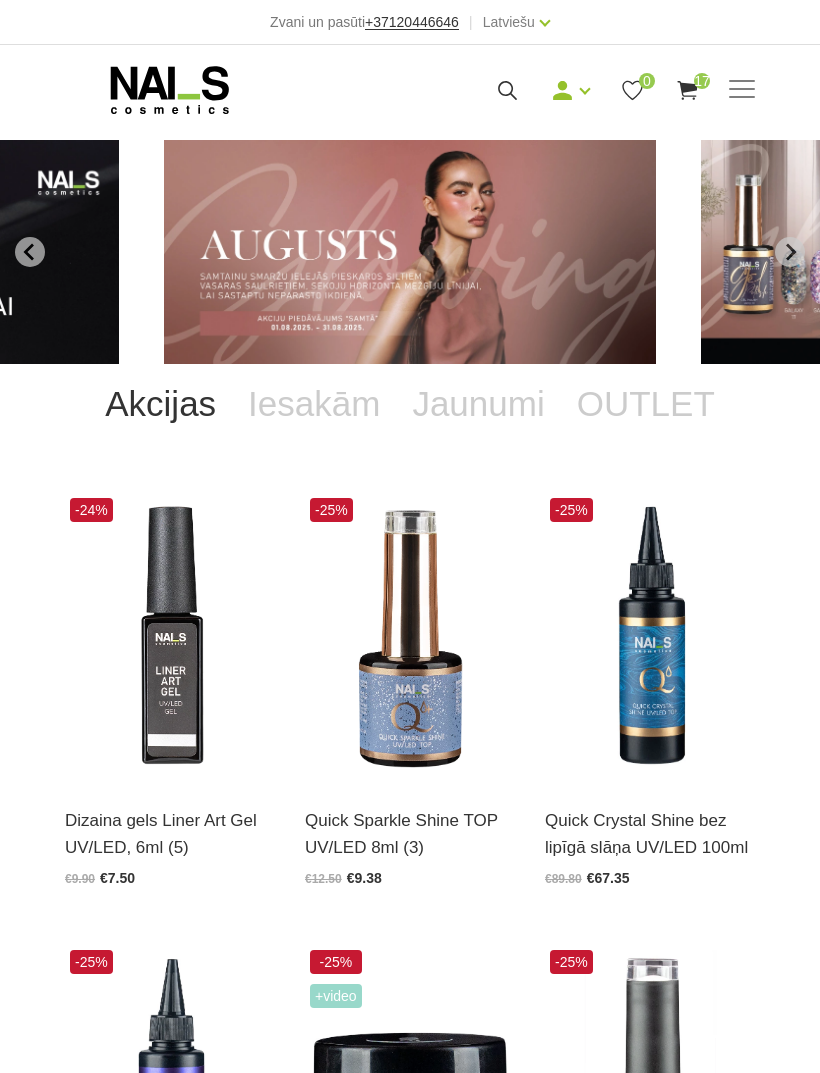 scroll, scrollTop: 0, scrollLeft: 0, axis: both 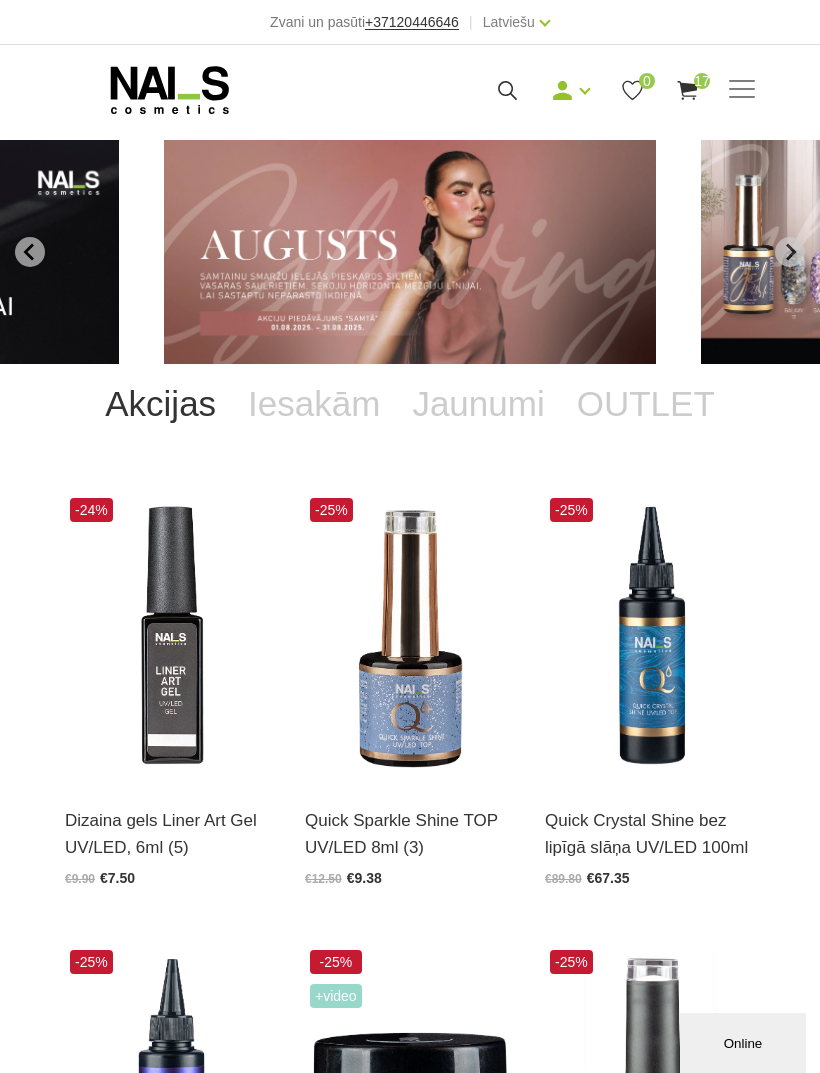click on "17" at bounding box center [702, 81] 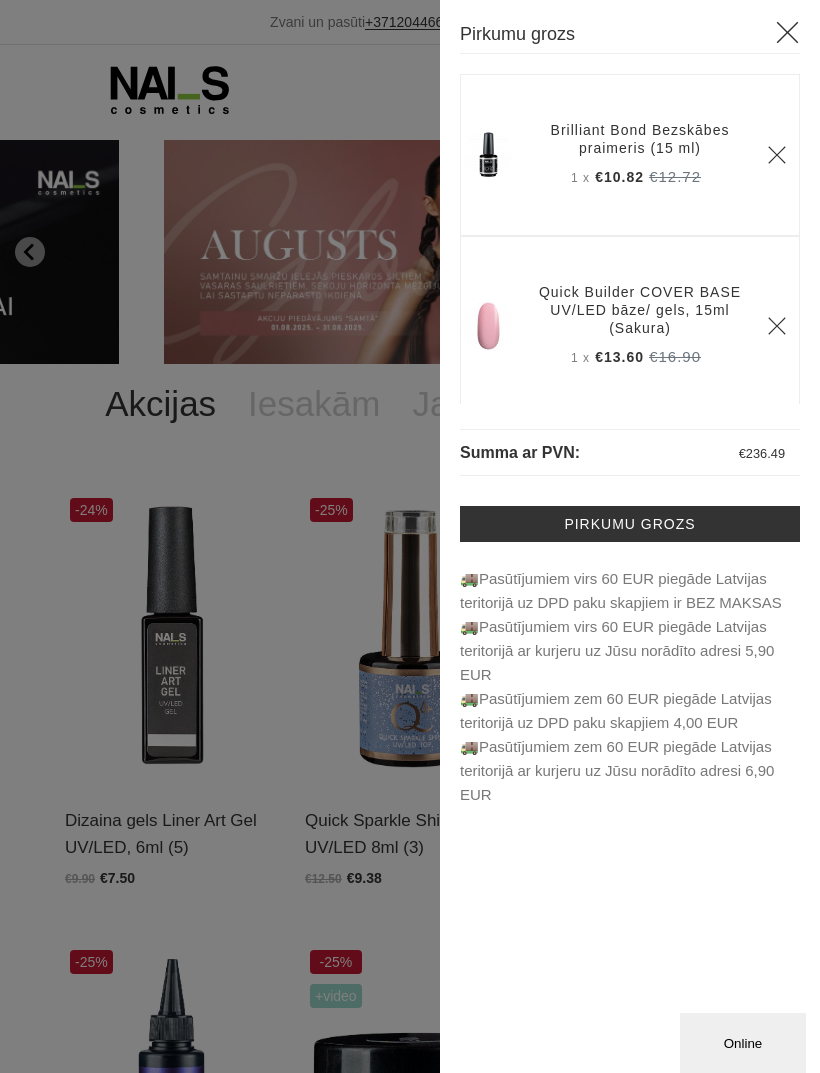 click on "Pirkumu grozs" at bounding box center (630, 524) 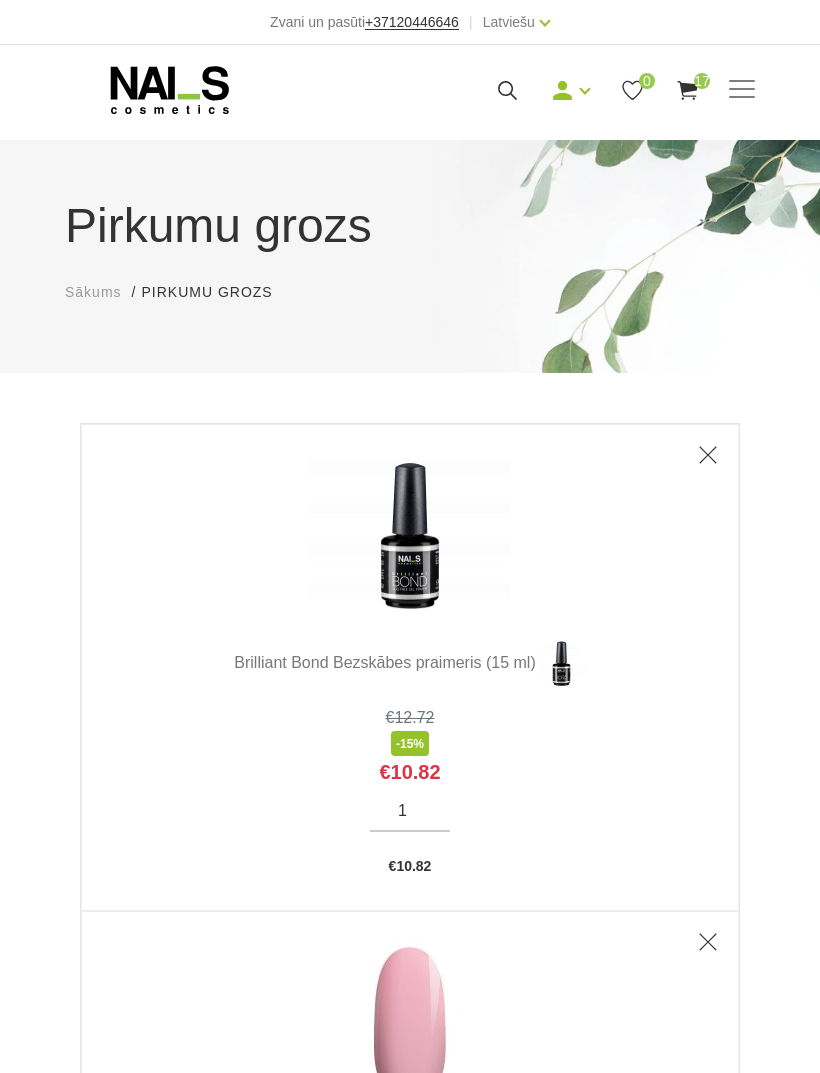 scroll, scrollTop: 0, scrollLeft: 0, axis: both 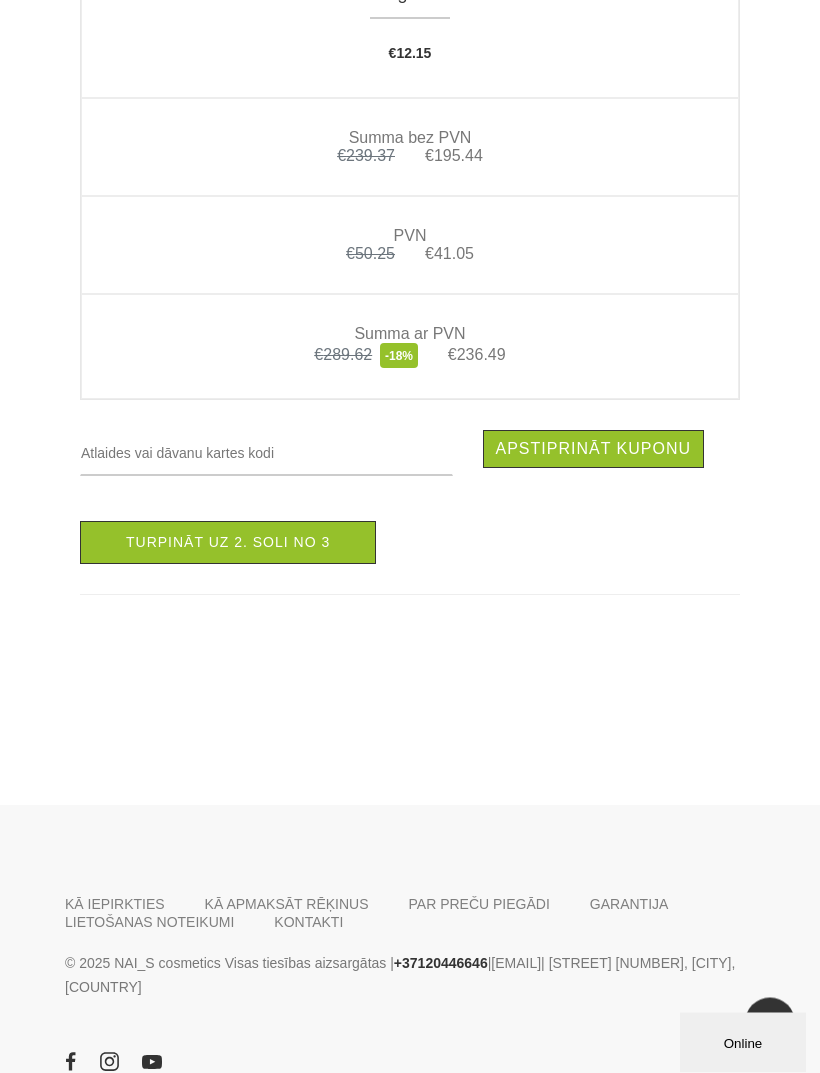 click on "Turpināt uz 2. soli no 3" at bounding box center [228, 543] 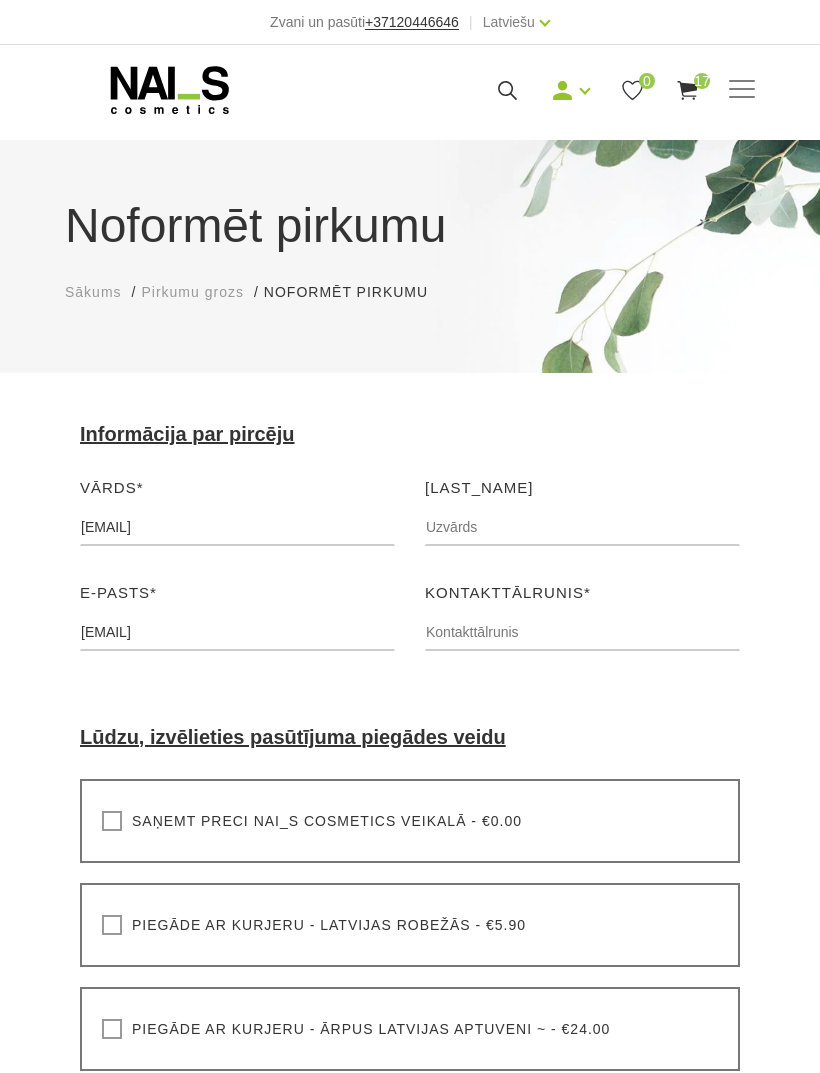 scroll, scrollTop: 0, scrollLeft: 0, axis: both 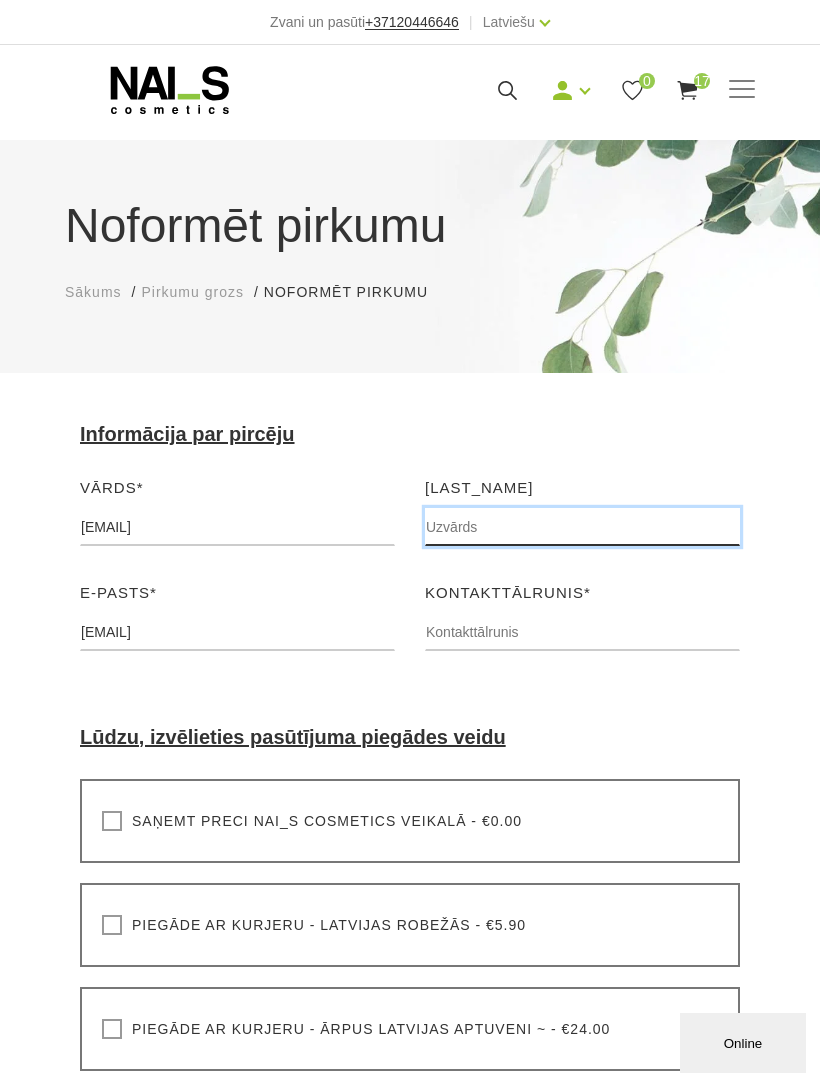 click at bounding box center [582, 527] 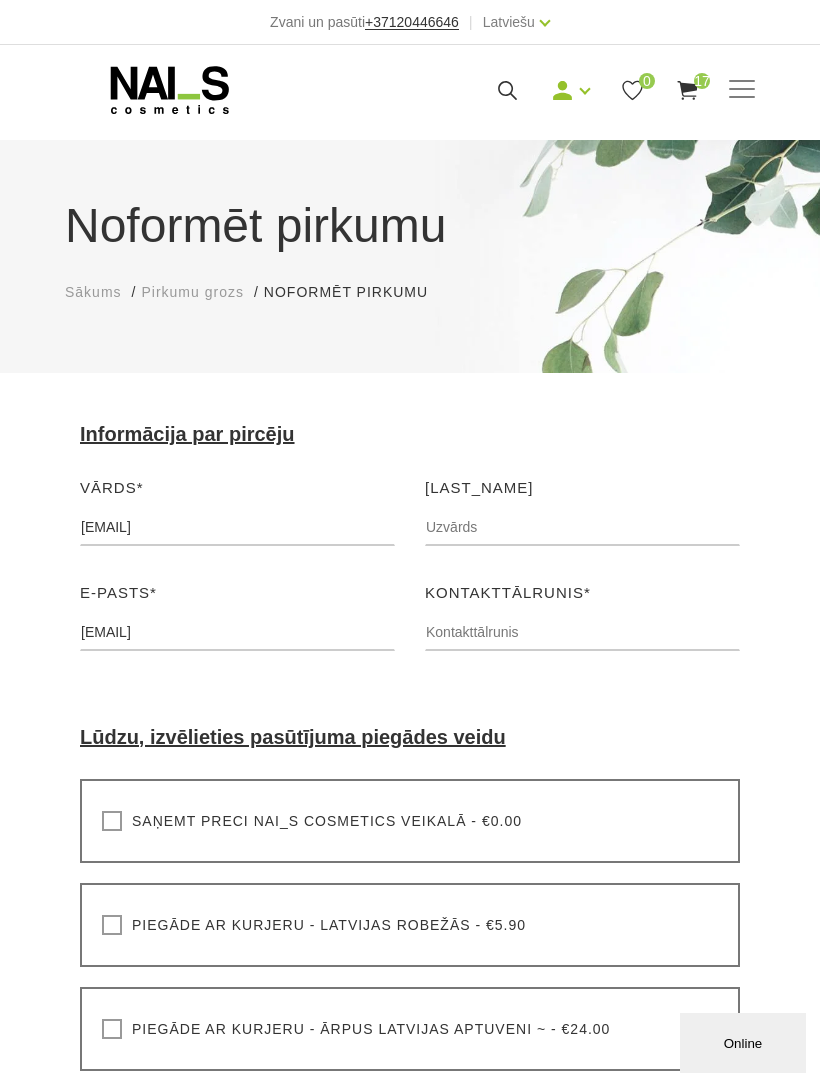 click on "Manikīrs
Gēllakas
Bāzes, topi un praimeri
Geli un akrigeli
Nagu dizains
Manikīra un pedikīra līdzekļi
Klasiskais manikīrs
Krēmi, losjoni un skrubji
Aksesuāri, piederumi
OUTLET
Elektroierīces
Frēzes, uzgaļi
Vaksācija Pedikīrs Komplekti Online apmācības
Online apmācības
Semināri klātienē
Apmācības
Apmācības
Online apmācības
Semināru grafiks
Pieteikt salonu
Mani pasūtījumi Labot profilu Iziet" at bounding box center [410, 90] 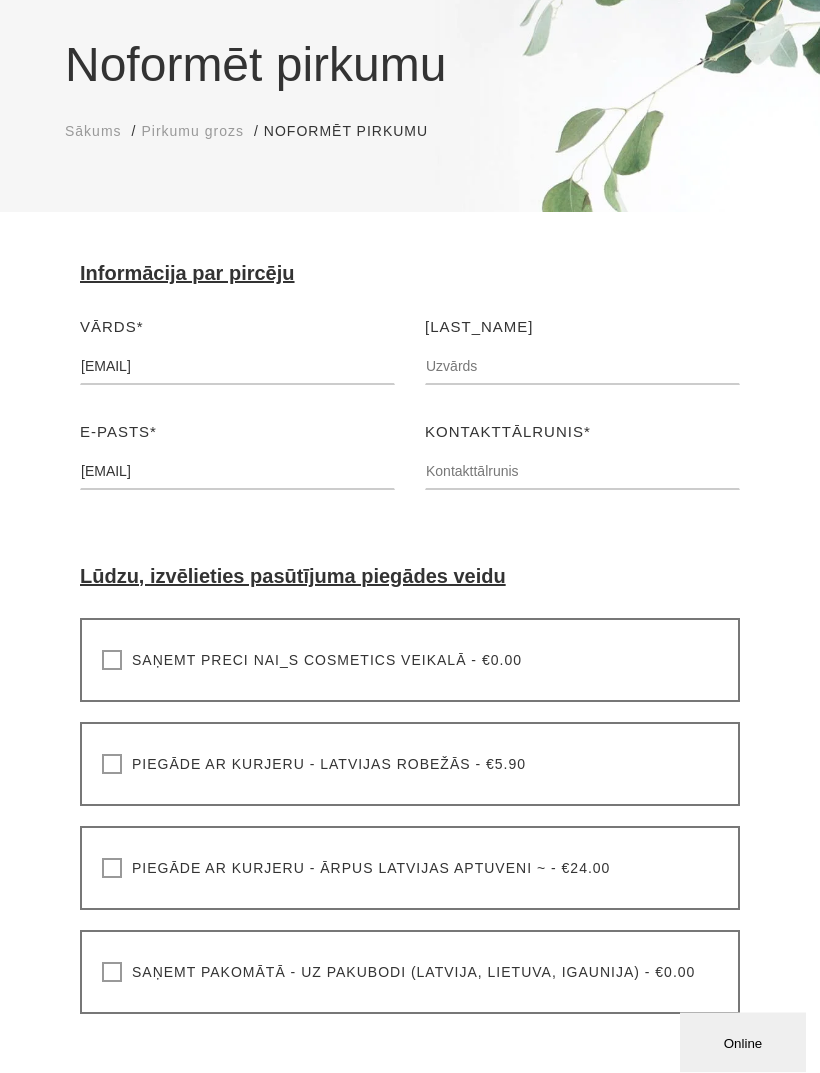 scroll, scrollTop: 167, scrollLeft: 0, axis: vertical 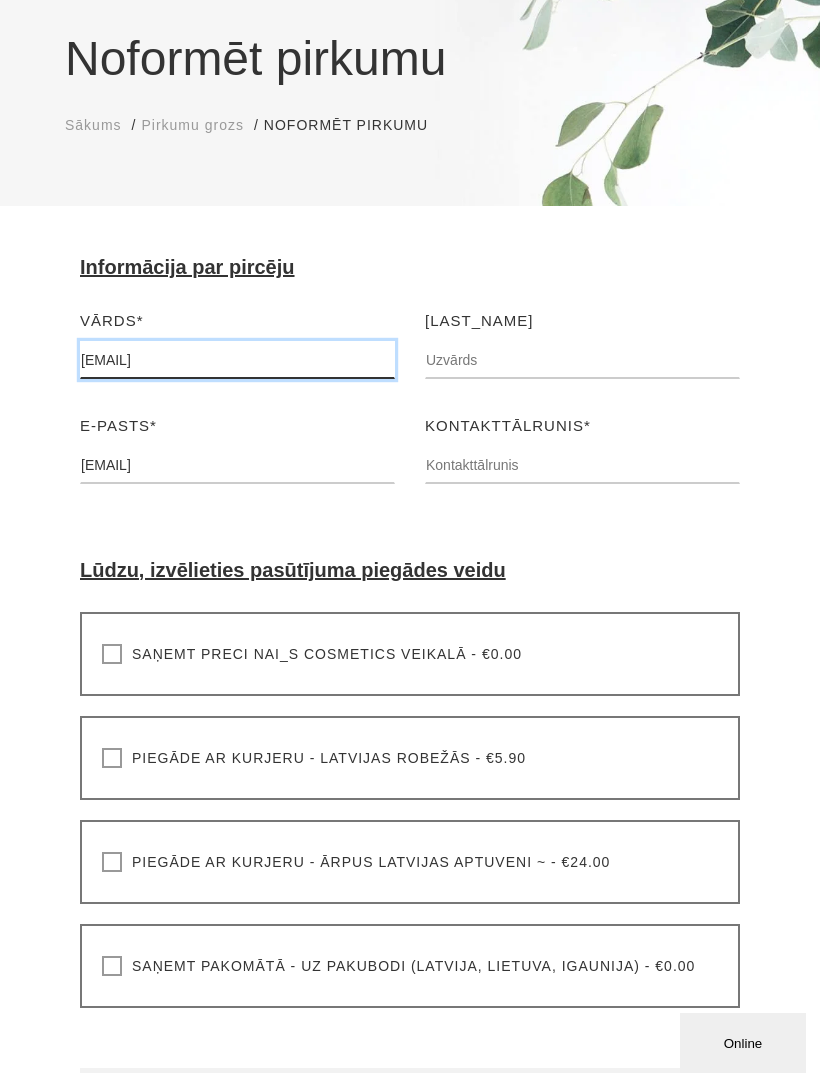 click on "[EMAIL]" at bounding box center (237, 360) 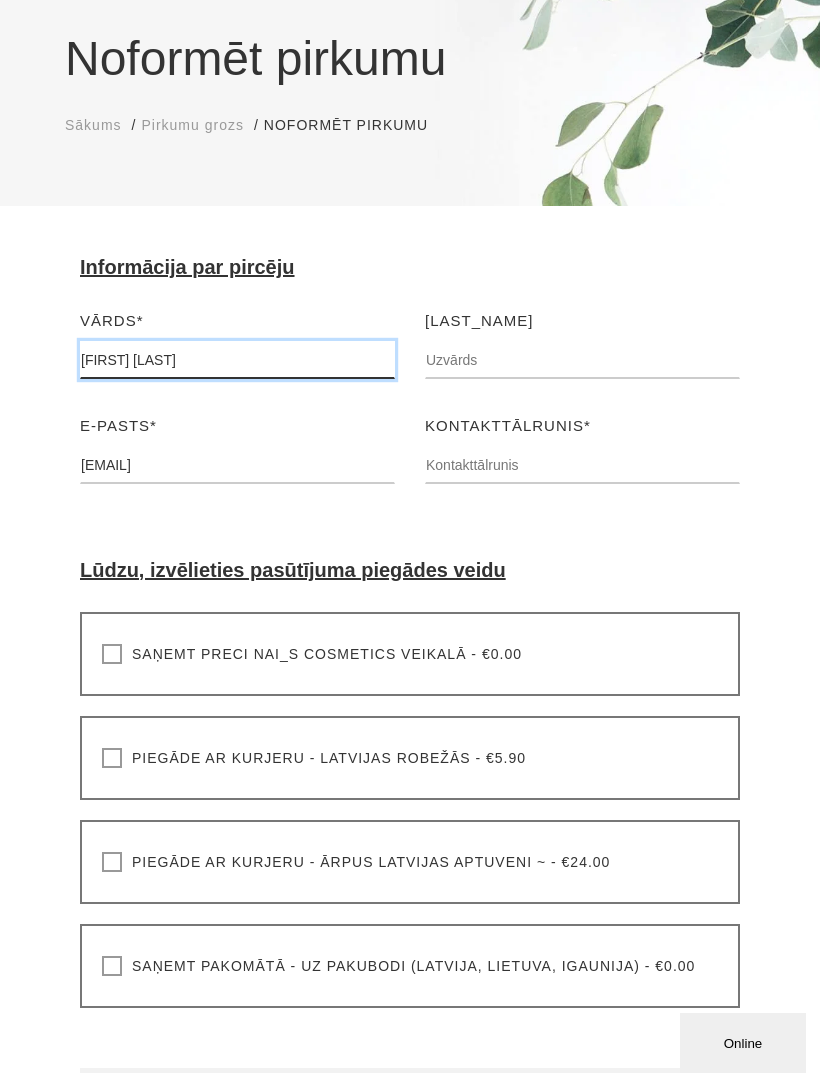click on "[FIRST] [LAST]" at bounding box center (237, 360) 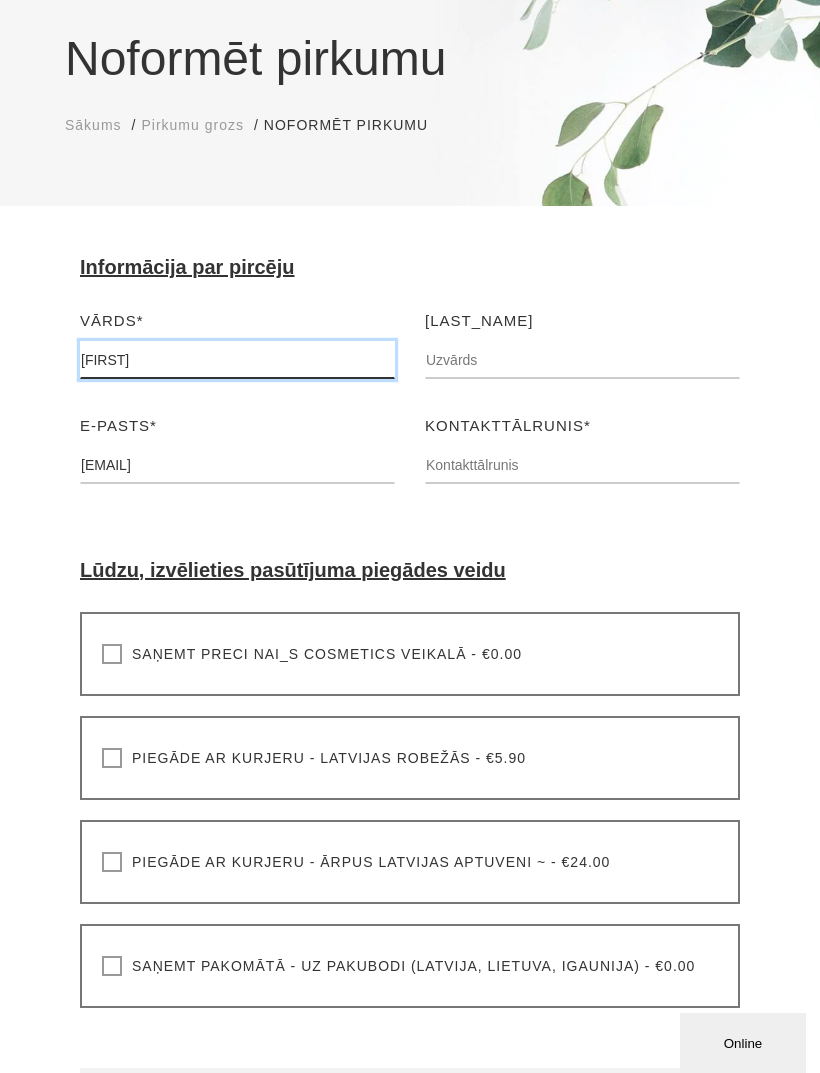 type on "[FIRST]" 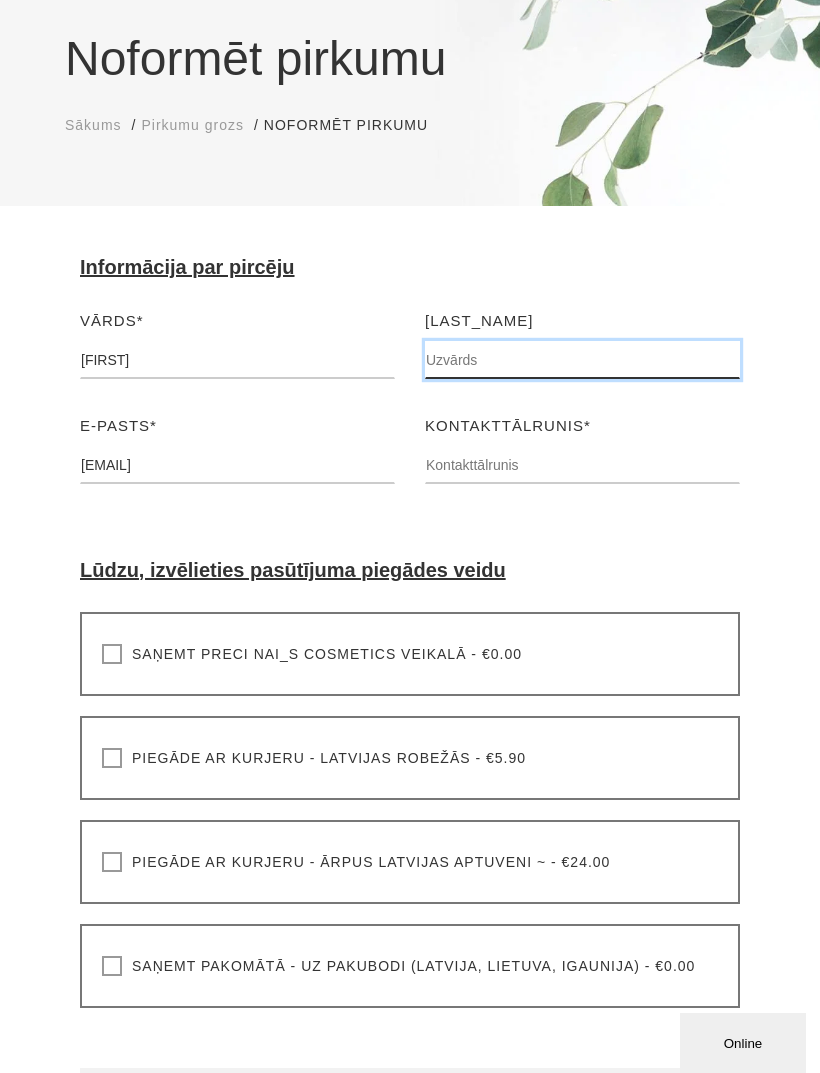 click at bounding box center (582, 360) 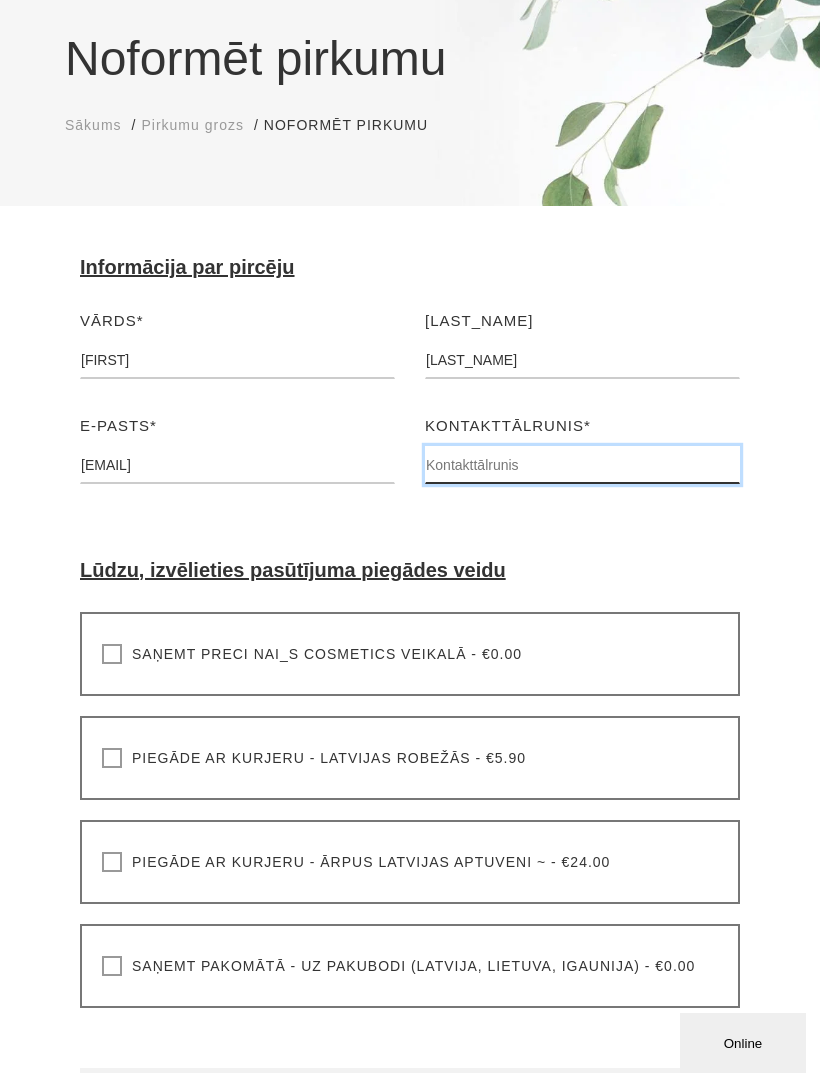 click at bounding box center (582, 465) 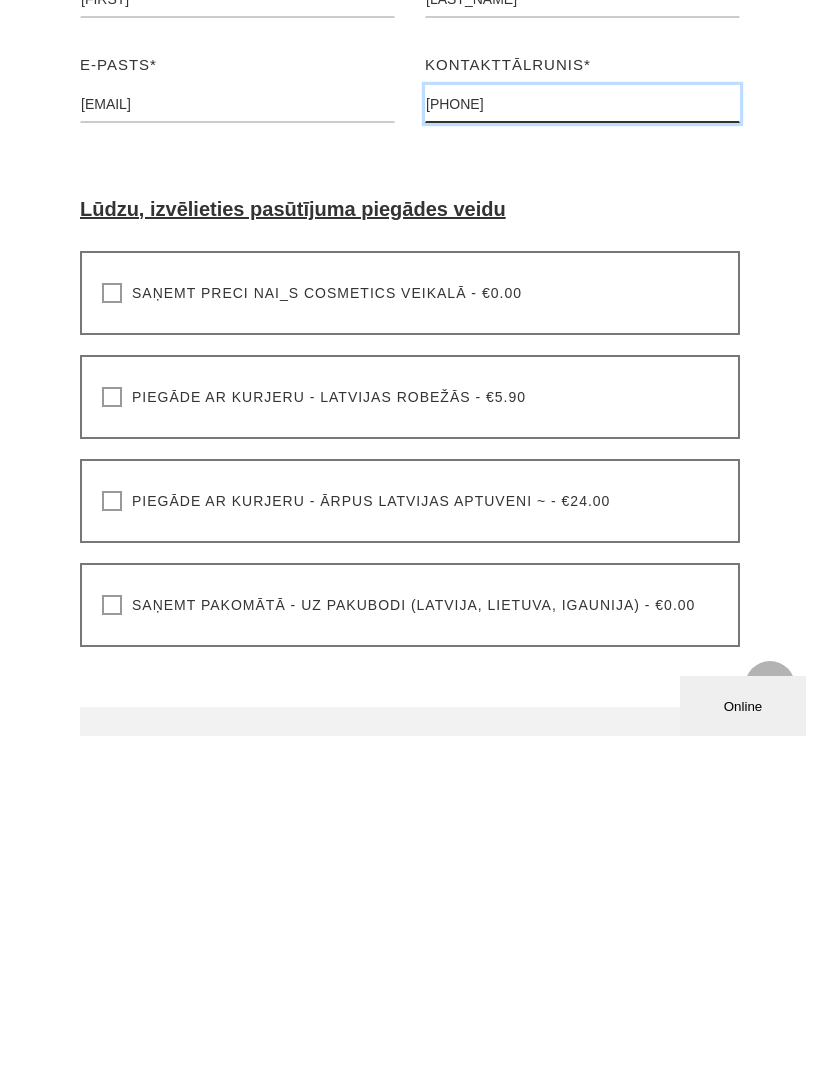 scroll, scrollTop: 195, scrollLeft: 0, axis: vertical 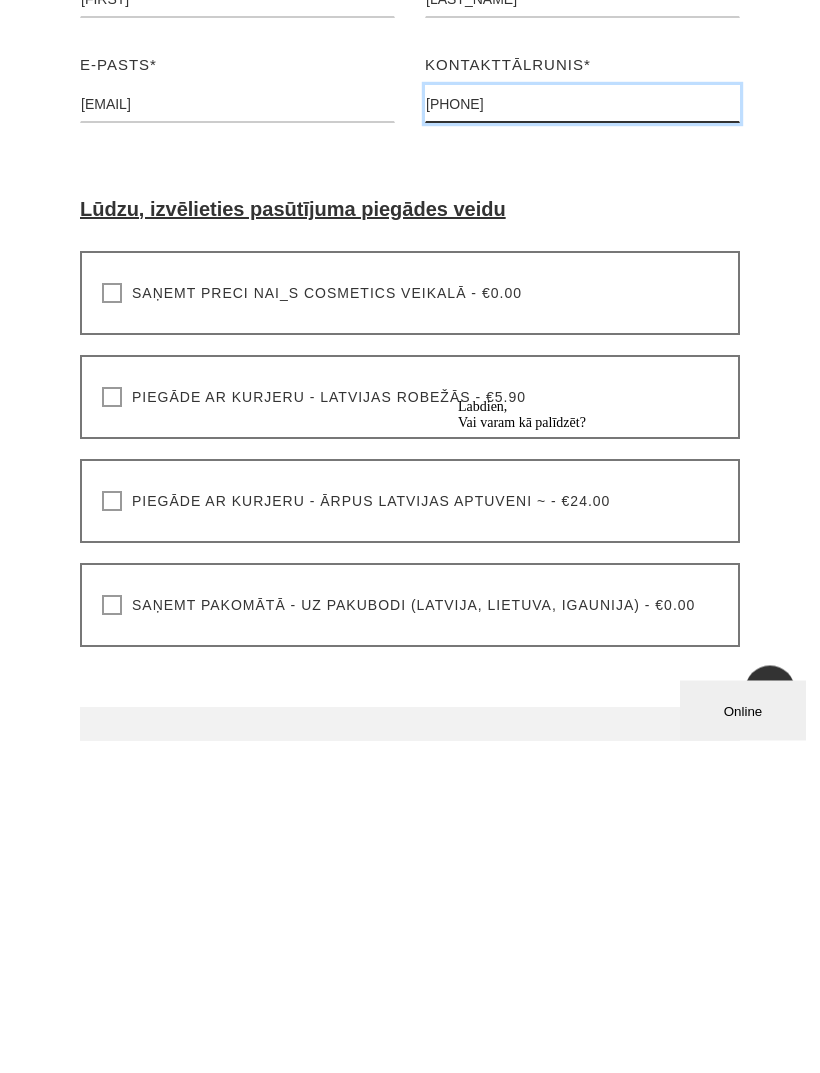 type on "[PHONE]" 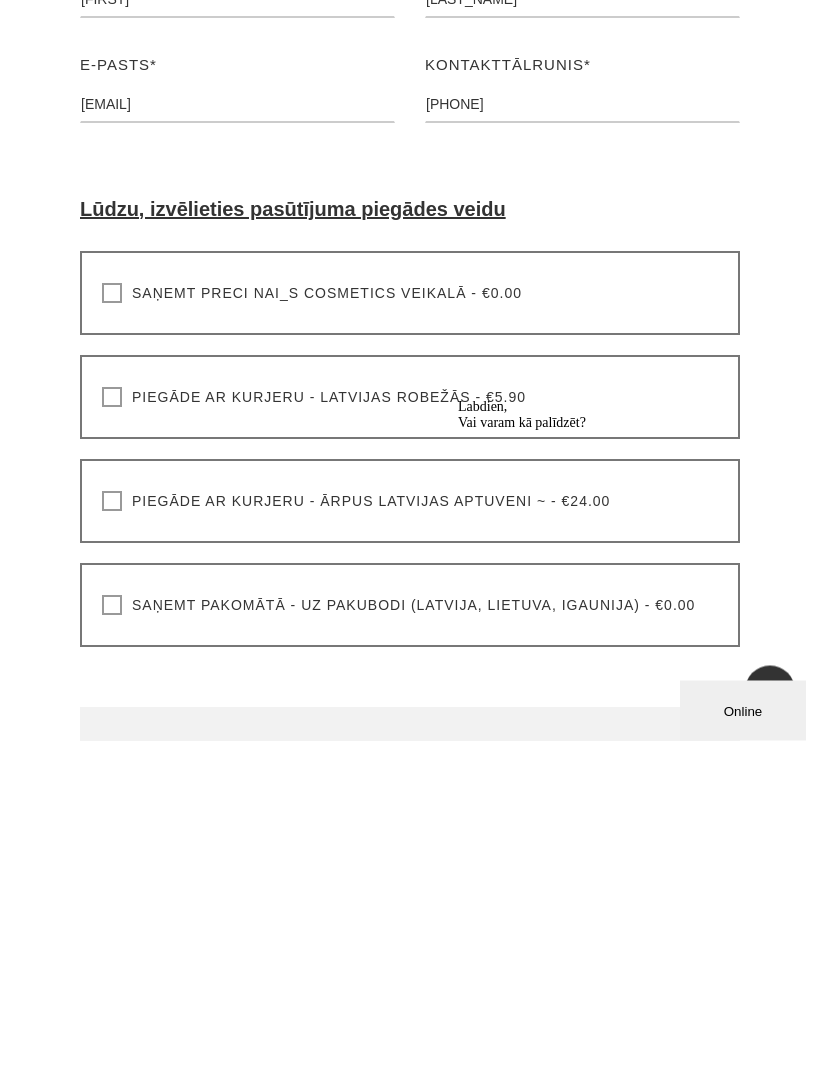 click on "Saņemt pakomātā - uz pakubodi (Latvija, Lietuva, Igaunija) - €0.00" at bounding box center [398, 938] 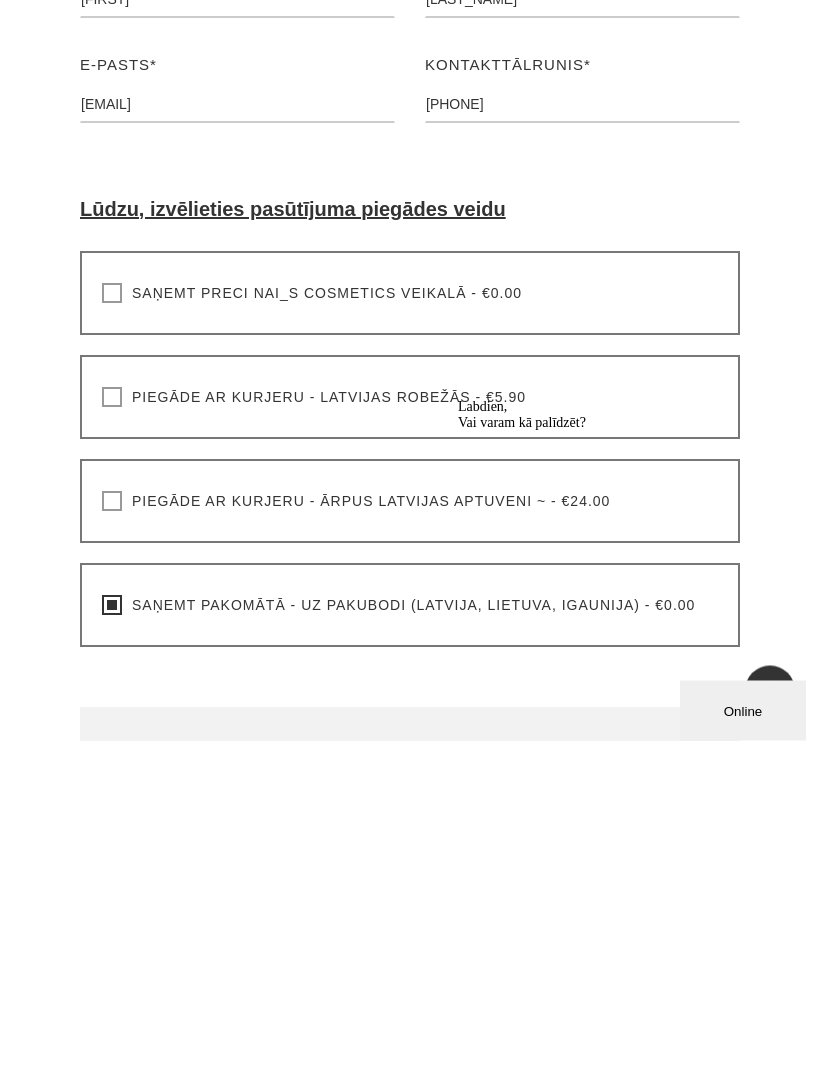 scroll, scrollTop: 528, scrollLeft: 0, axis: vertical 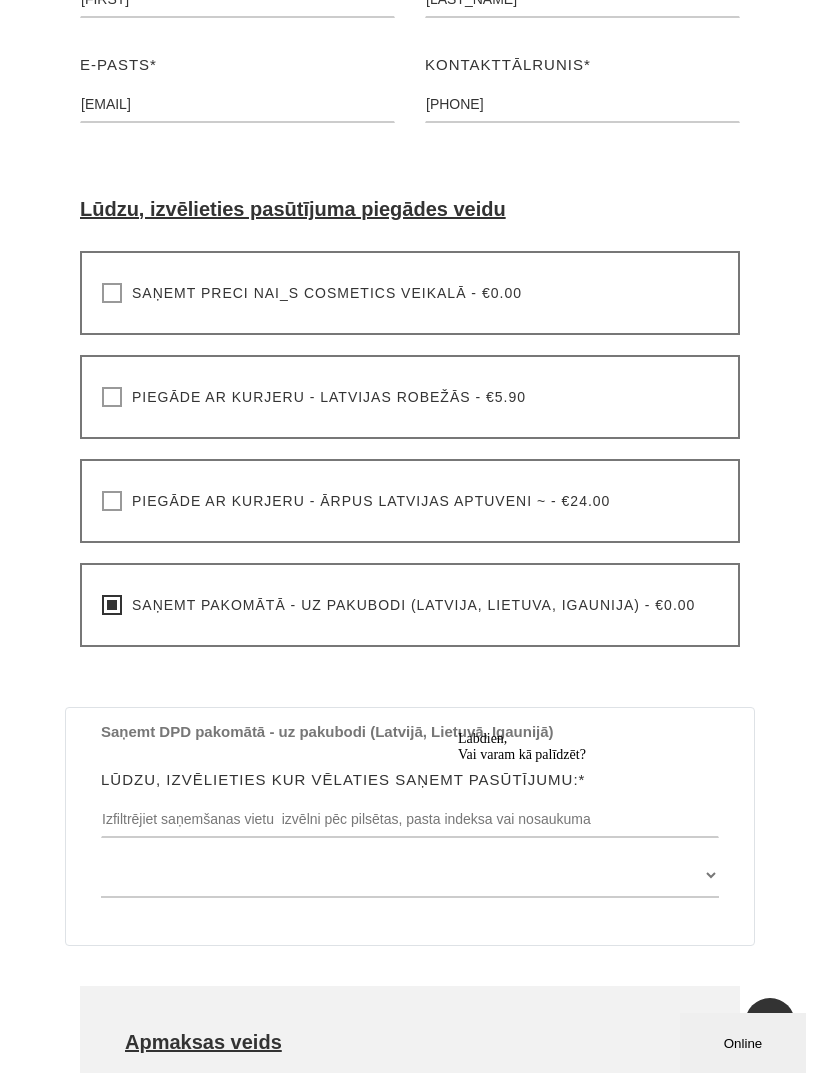 click on "Labdien, Vai varam kā palīdzēt?" at bounding box center [638, 747] 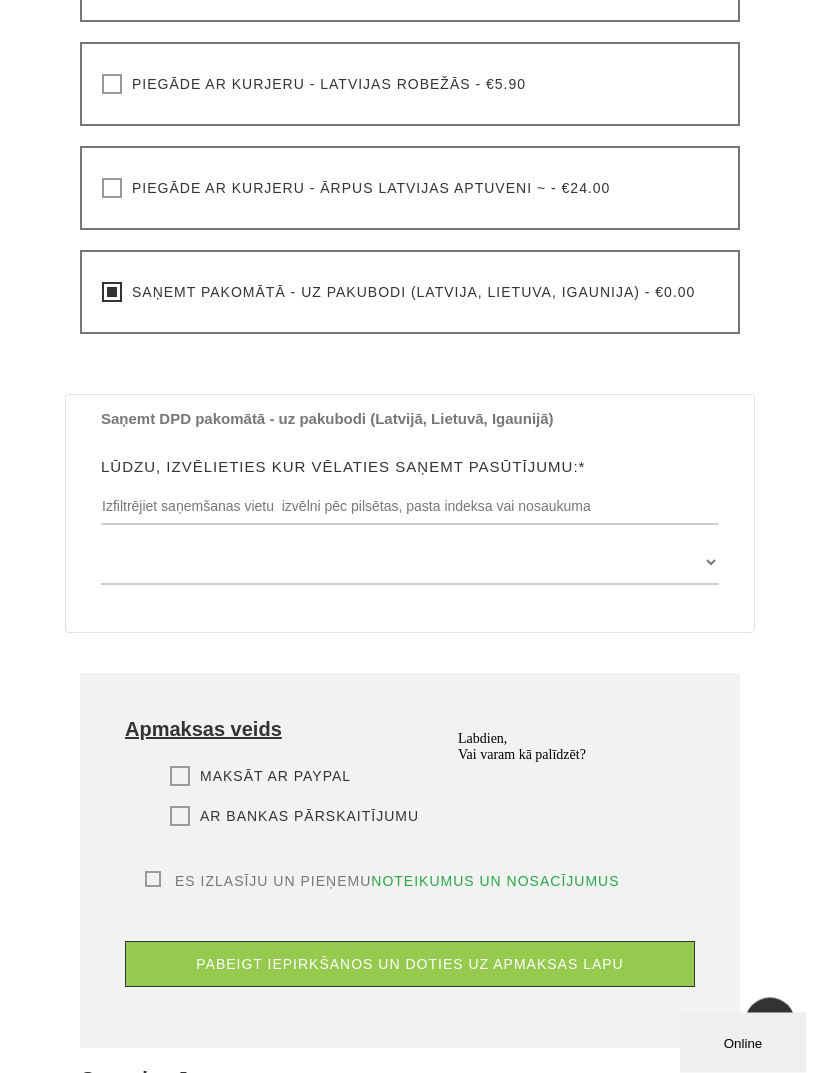 scroll, scrollTop: 844, scrollLeft: 0, axis: vertical 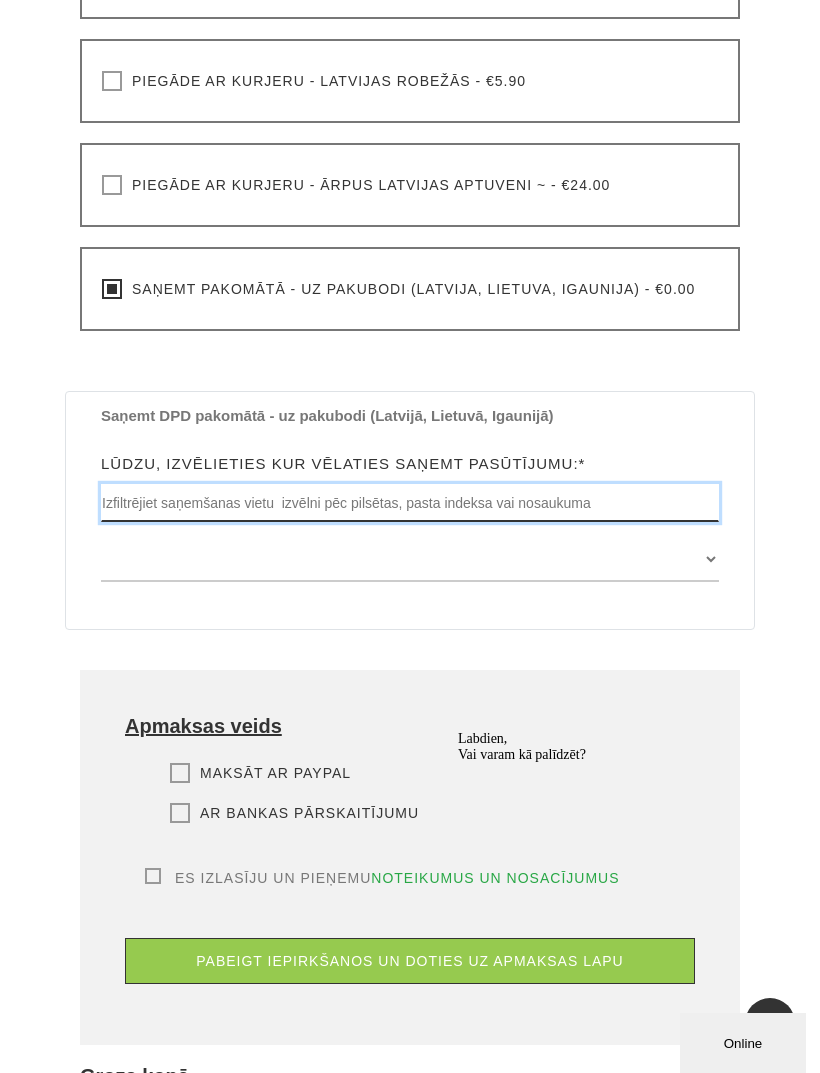 click at bounding box center (410, 503) 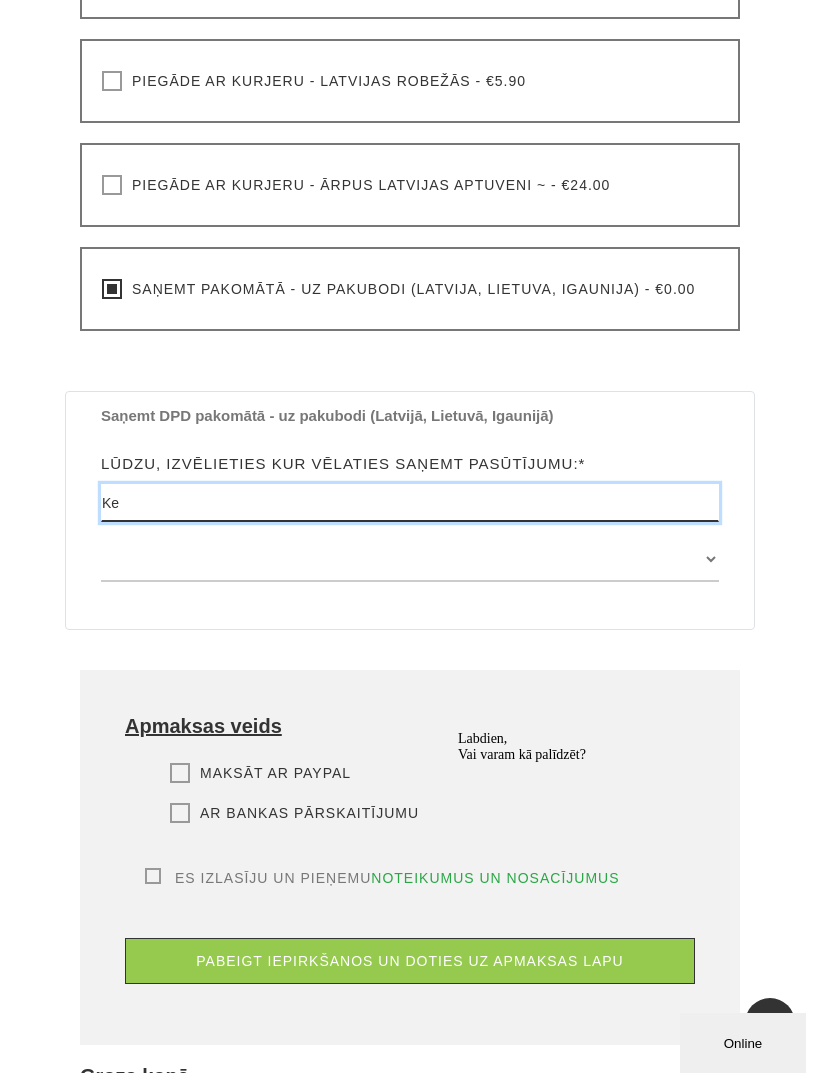 type on "K" 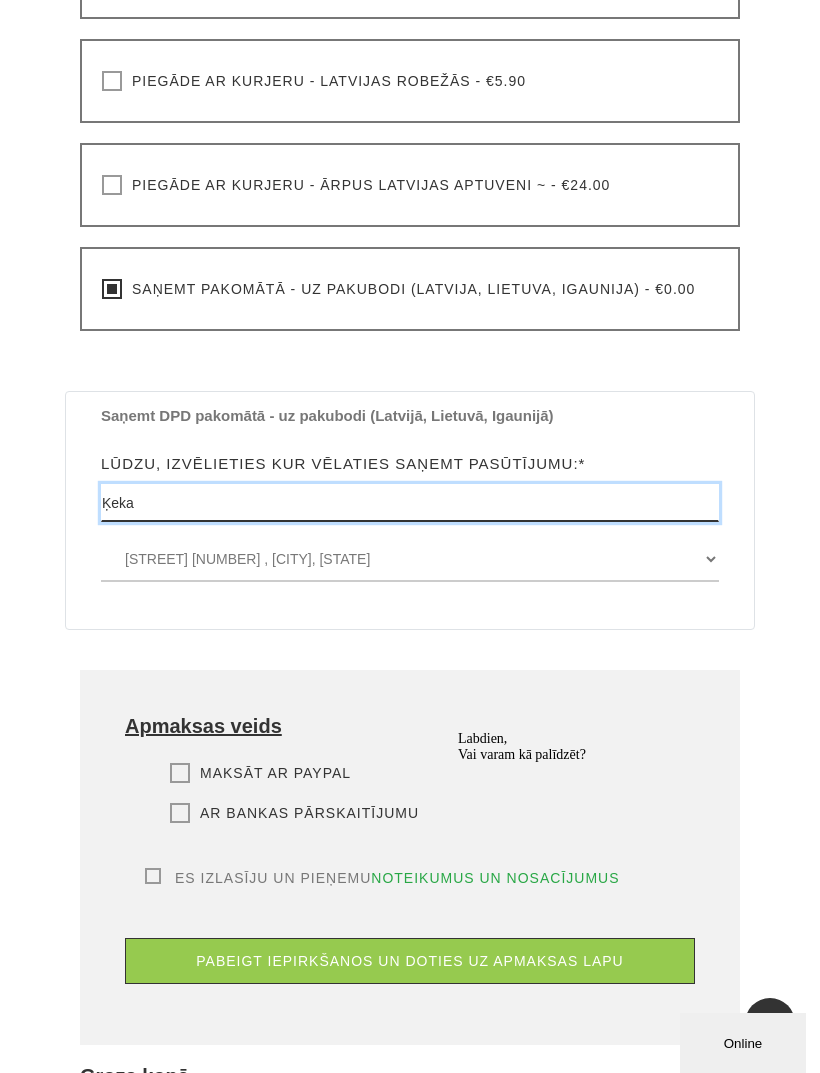 type on "Ķeka" 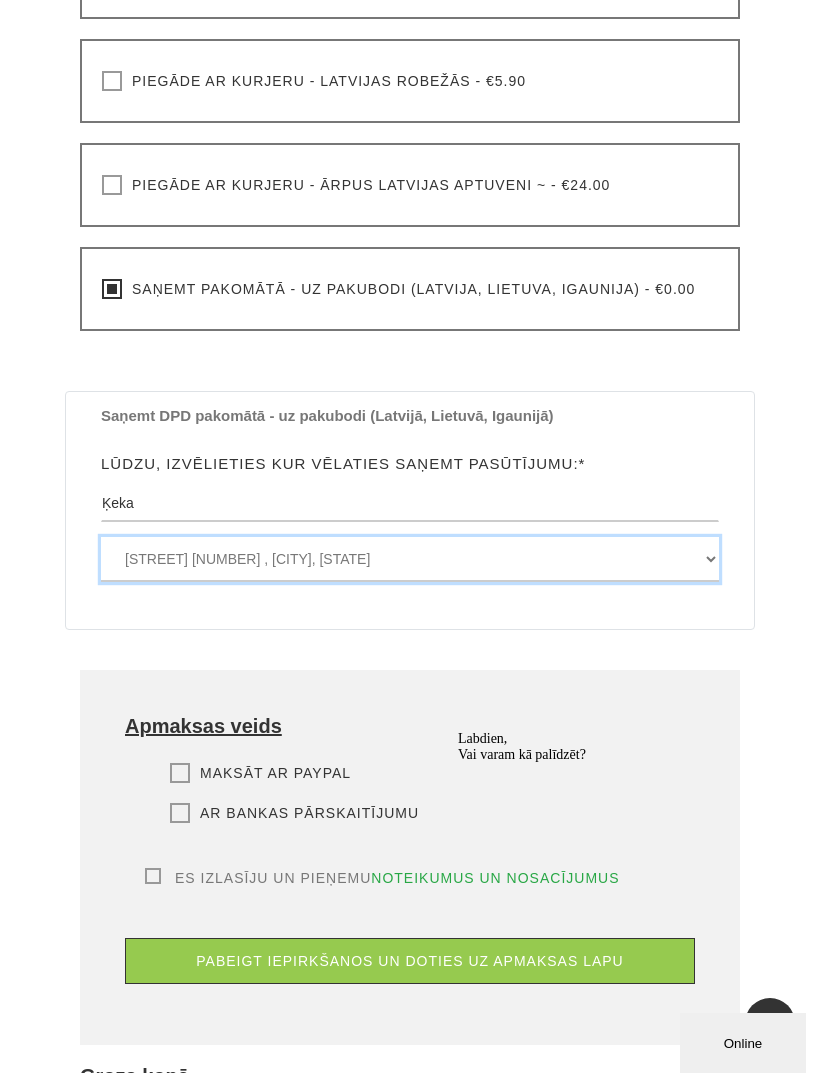 click on "[STREET] [NUMBER] , [CITY], [POSTAL_CODE], (Paku Skapis Dālderi) [STREET] [NUMBER] , [CITY], [POSTAL_CODE], (Paku Skapis Liiba [CITY])" at bounding box center (410, 559) 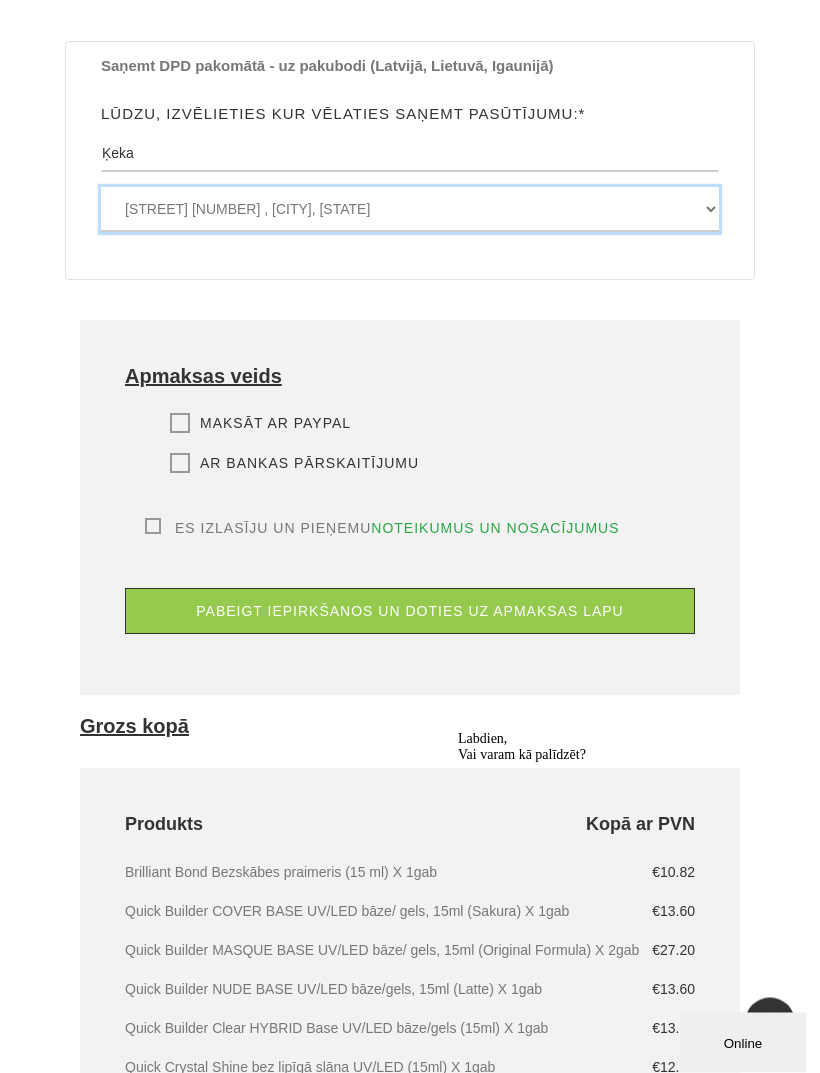 scroll, scrollTop: 1192, scrollLeft: 0, axis: vertical 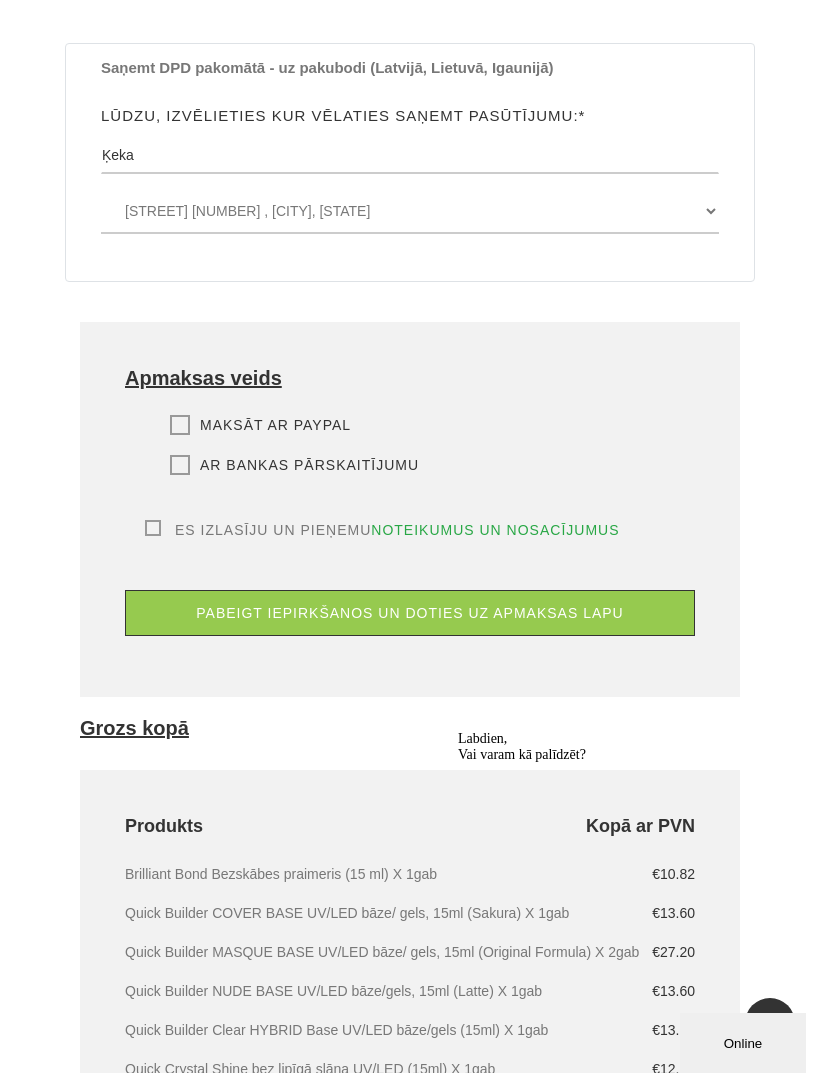 click on "Ar bankas pārskaitījumu" at bounding box center [294, 465] 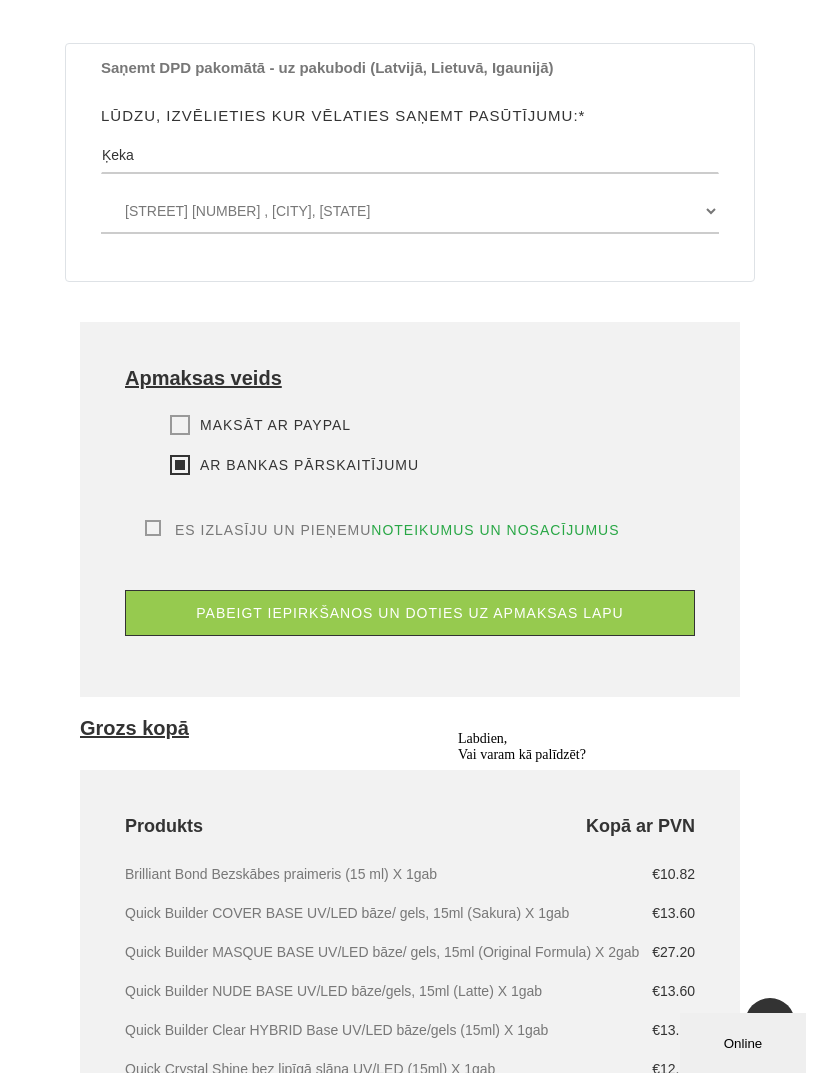 click on "[ACCEPTANCE] [TERMS] [CONDITIONS]
[TO] [PLACE] [ORDER], [YOU] [MUST] [READ] AND [AGREE] [TO] [OUR] [TERMS] AND [CONDITIONS]." at bounding box center (410, 530) 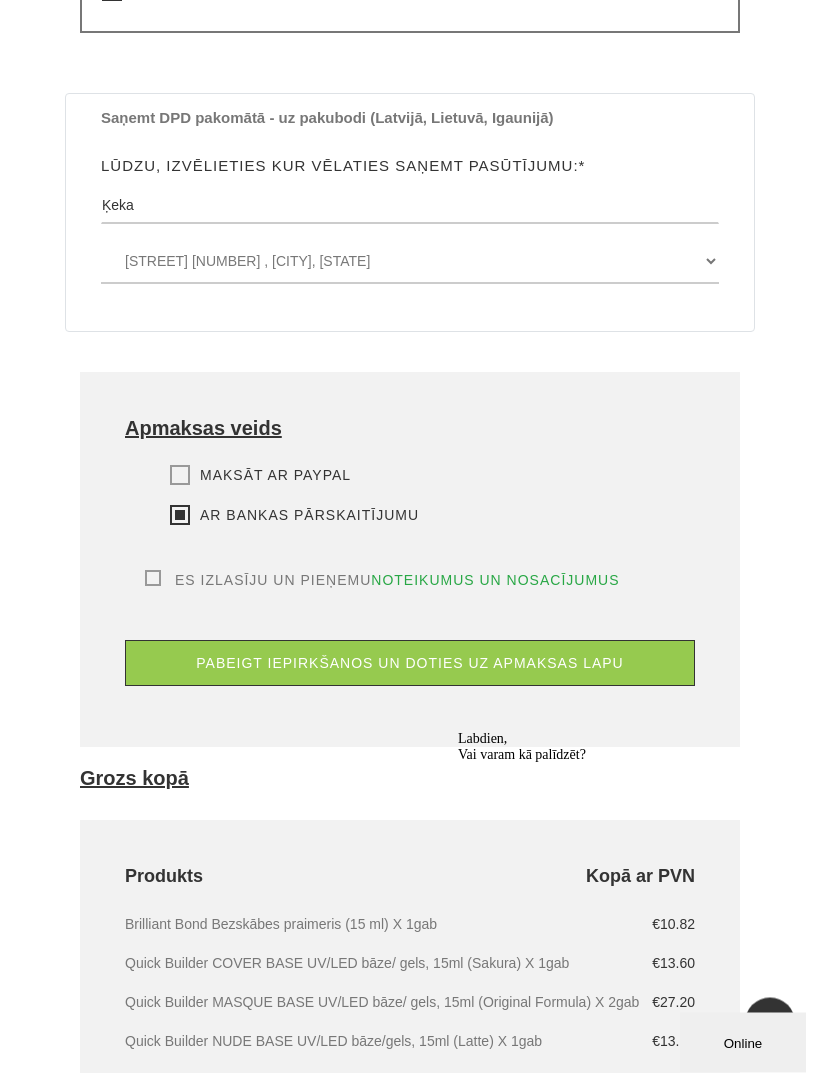 click on "Es izlasīju un pieņemu  noteikumus un nosacījumus" at bounding box center (382, 581) 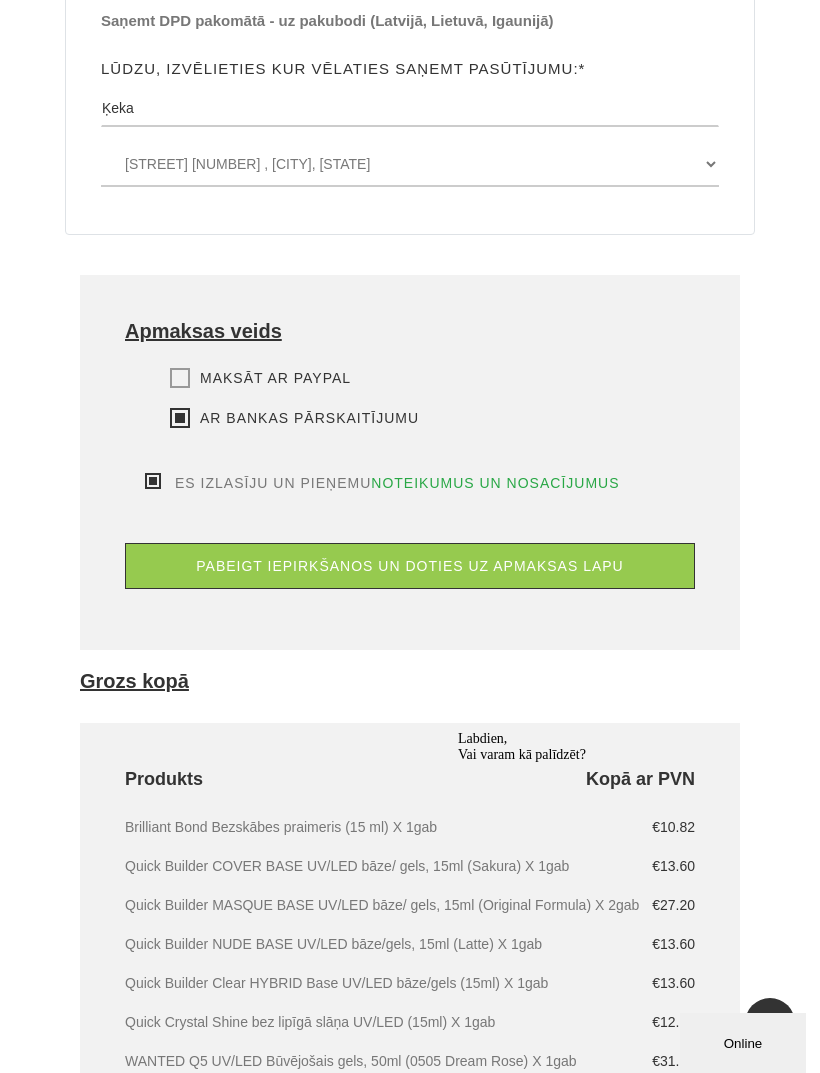 scroll, scrollTop: 1249, scrollLeft: 0, axis: vertical 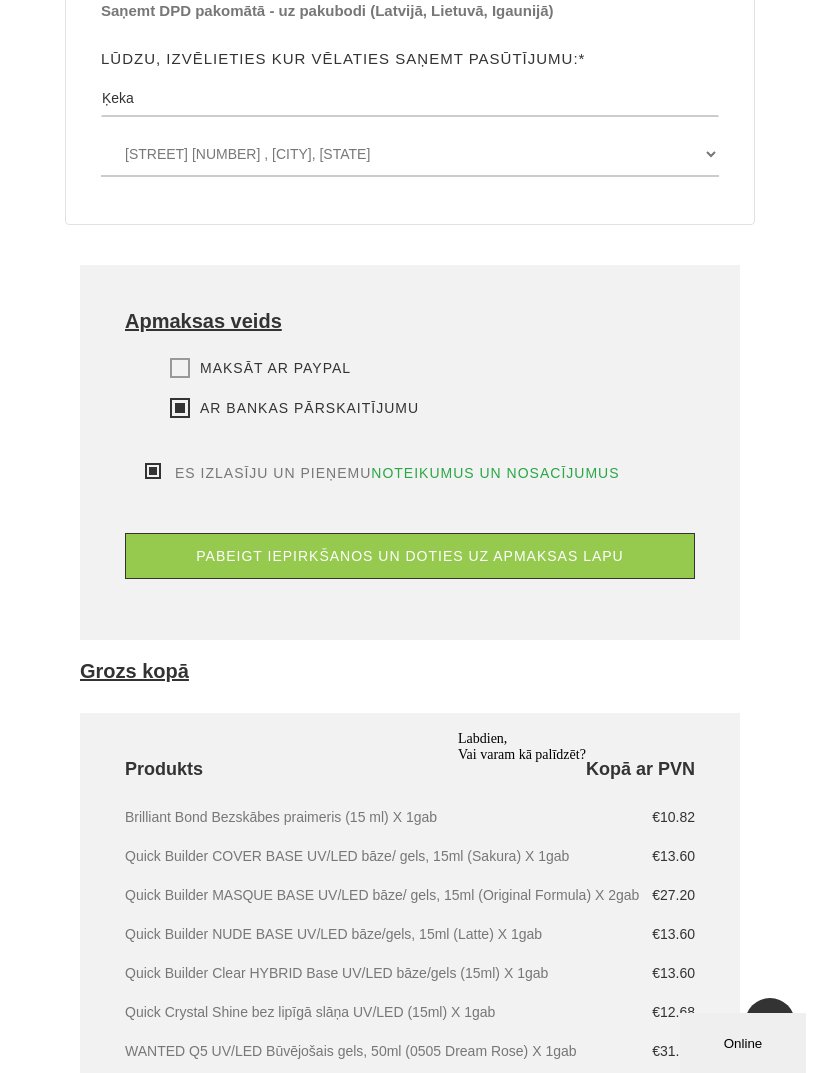 click on "pabeigt iepirkšanos un doties uz apmaksas lapu" at bounding box center (410, 556) 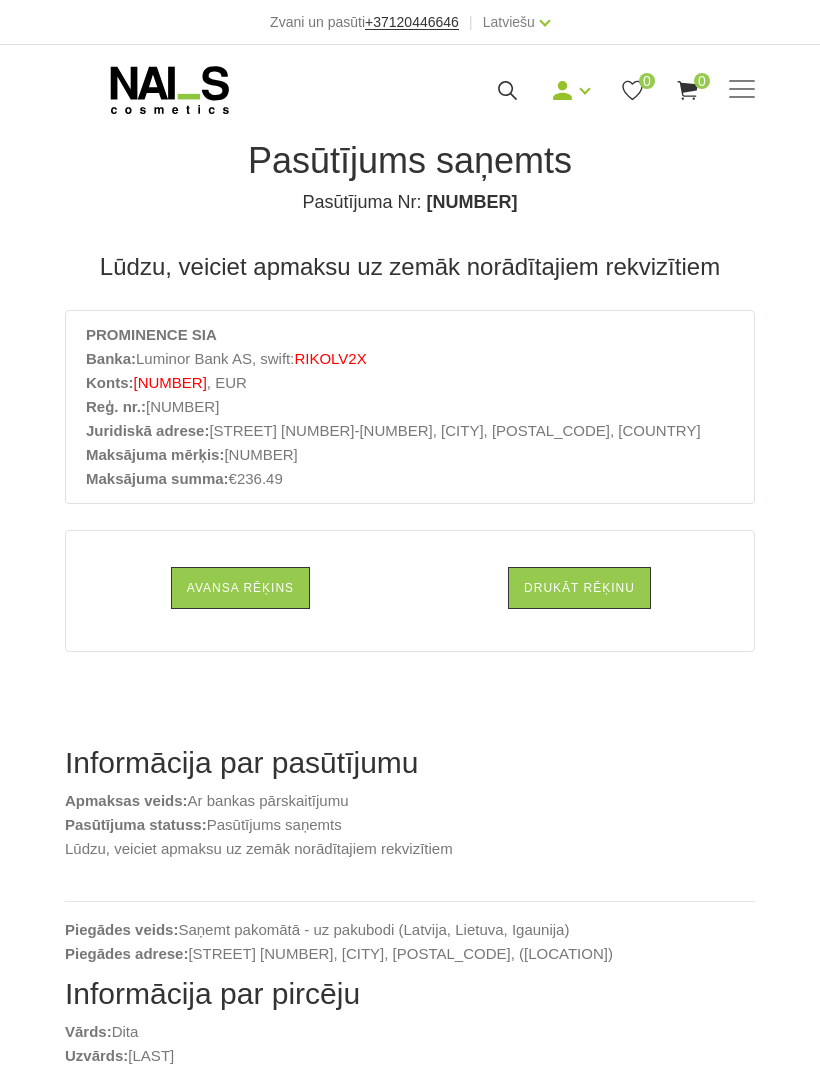 scroll, scrollTop: 0, scrollLeft: 0, axis: both 